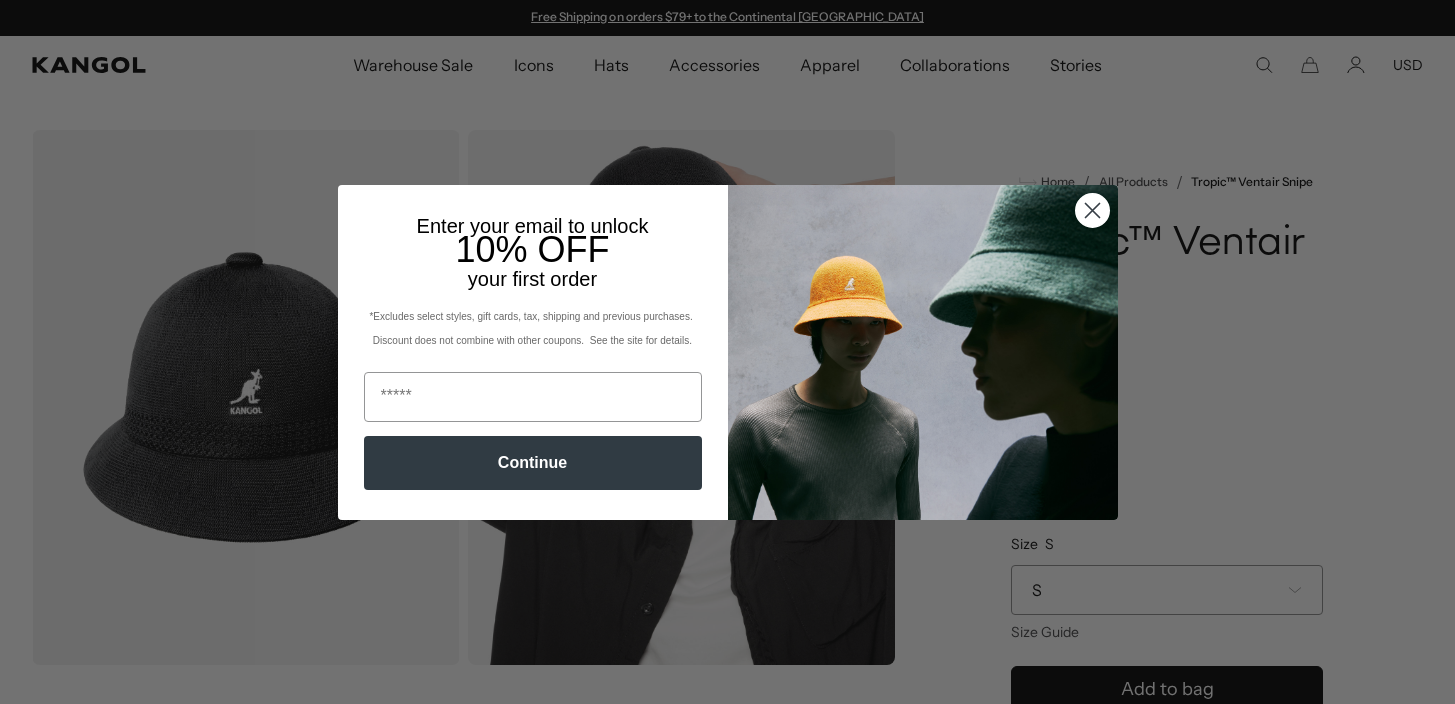 scroll, scrollTop: 0, scrollLeft: 0, axis: both 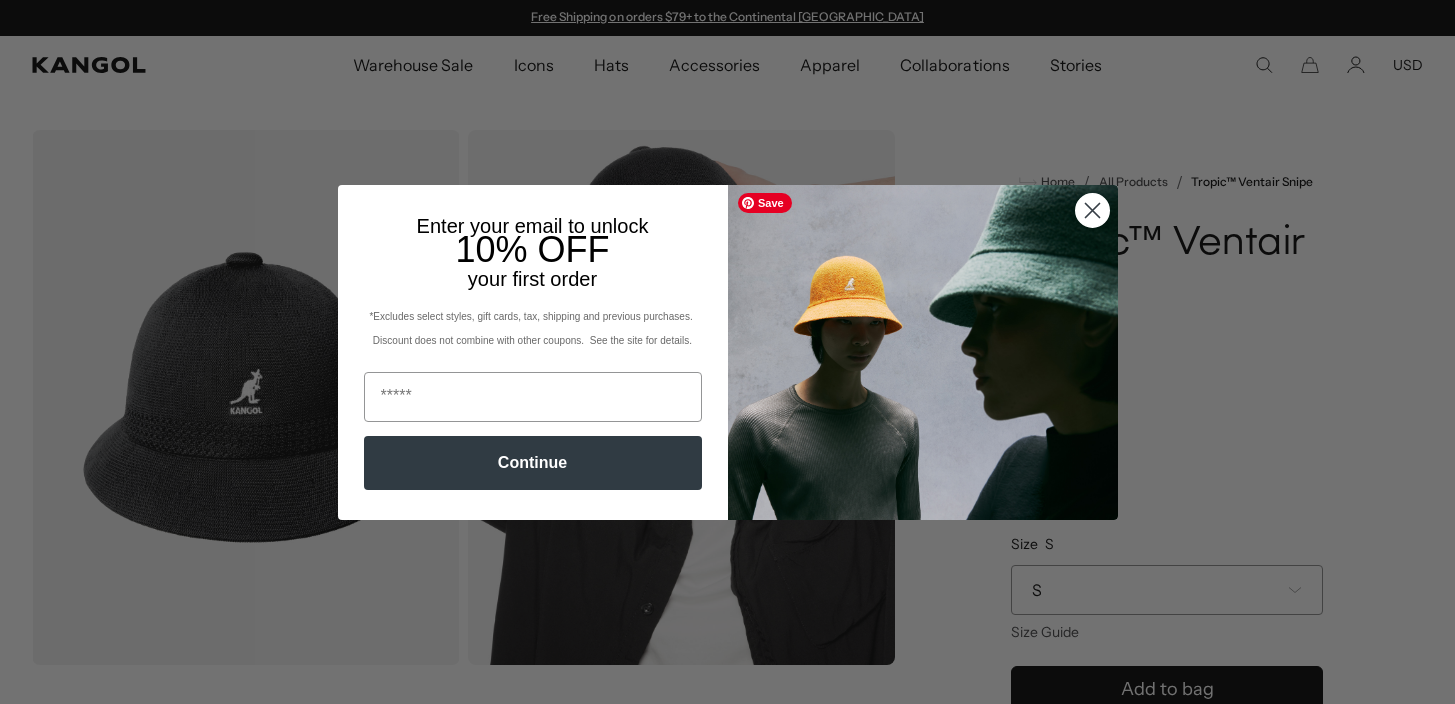 click 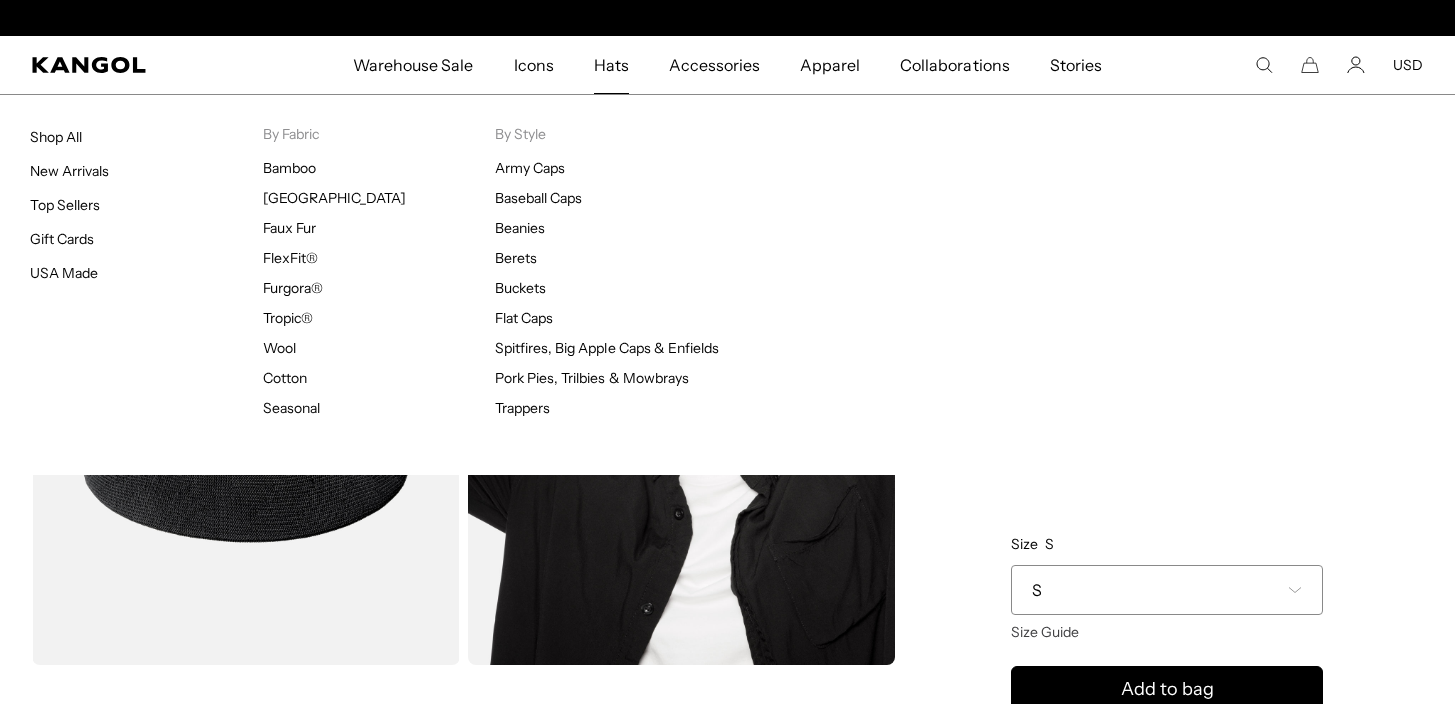 scroll, scrollTop: 0, scrollLeft: 0, axis: both 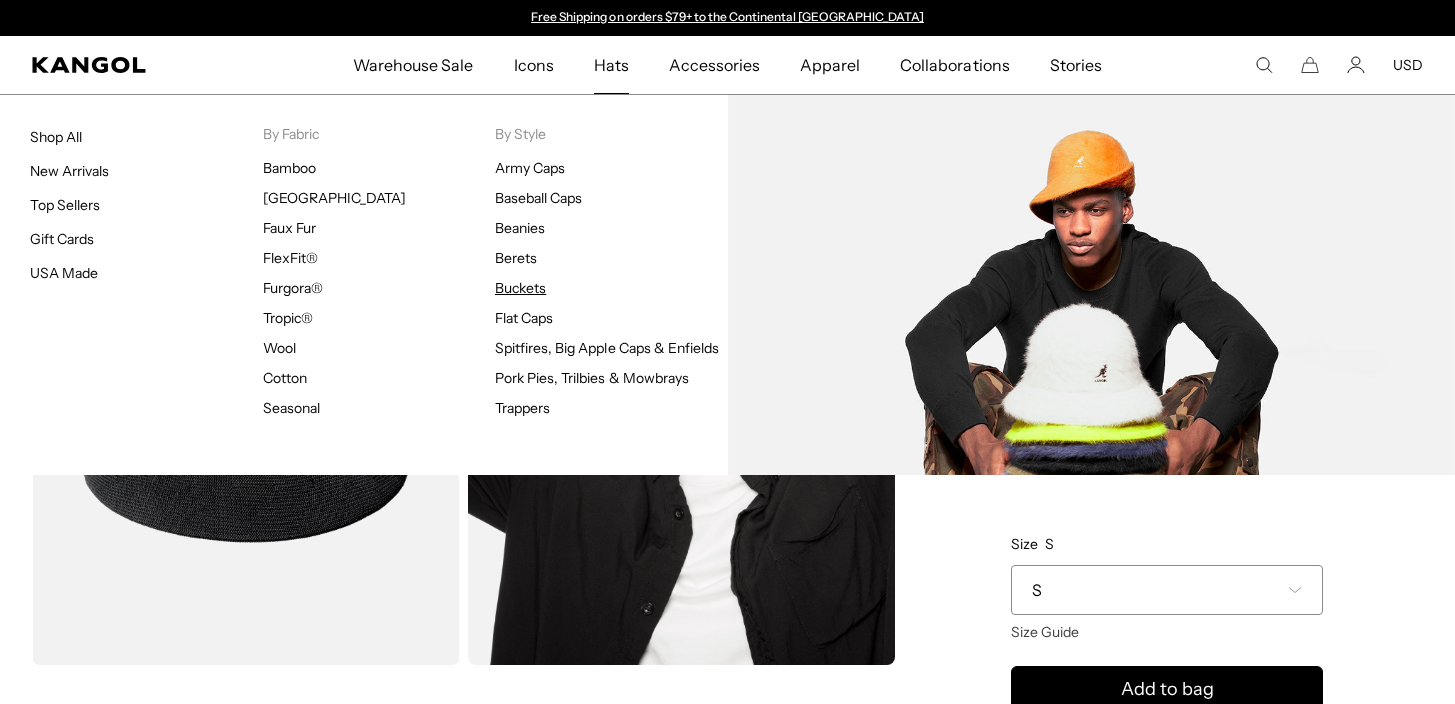 click on "Buckets" at bounding box center (520, 288) 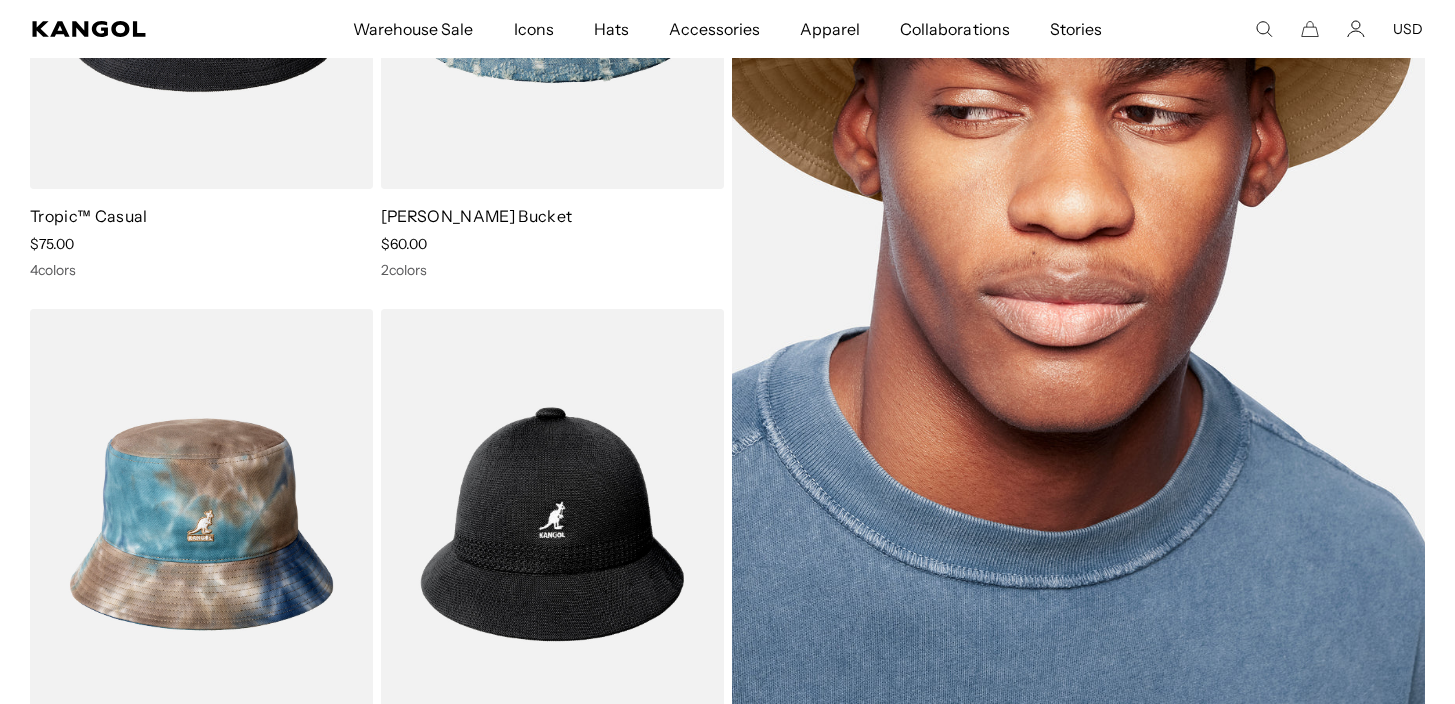 scroll, scrollTop: 469, scrollLeft: 0, axis: vertical 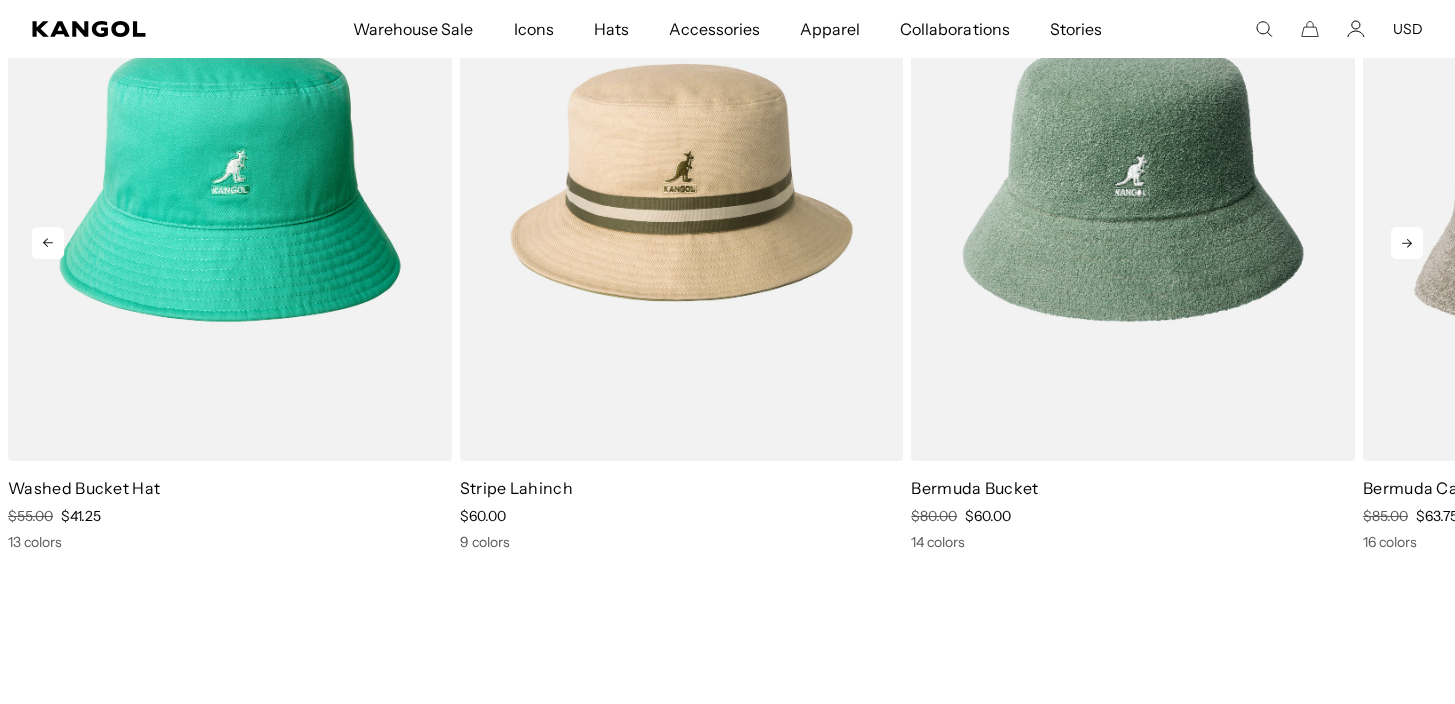 click 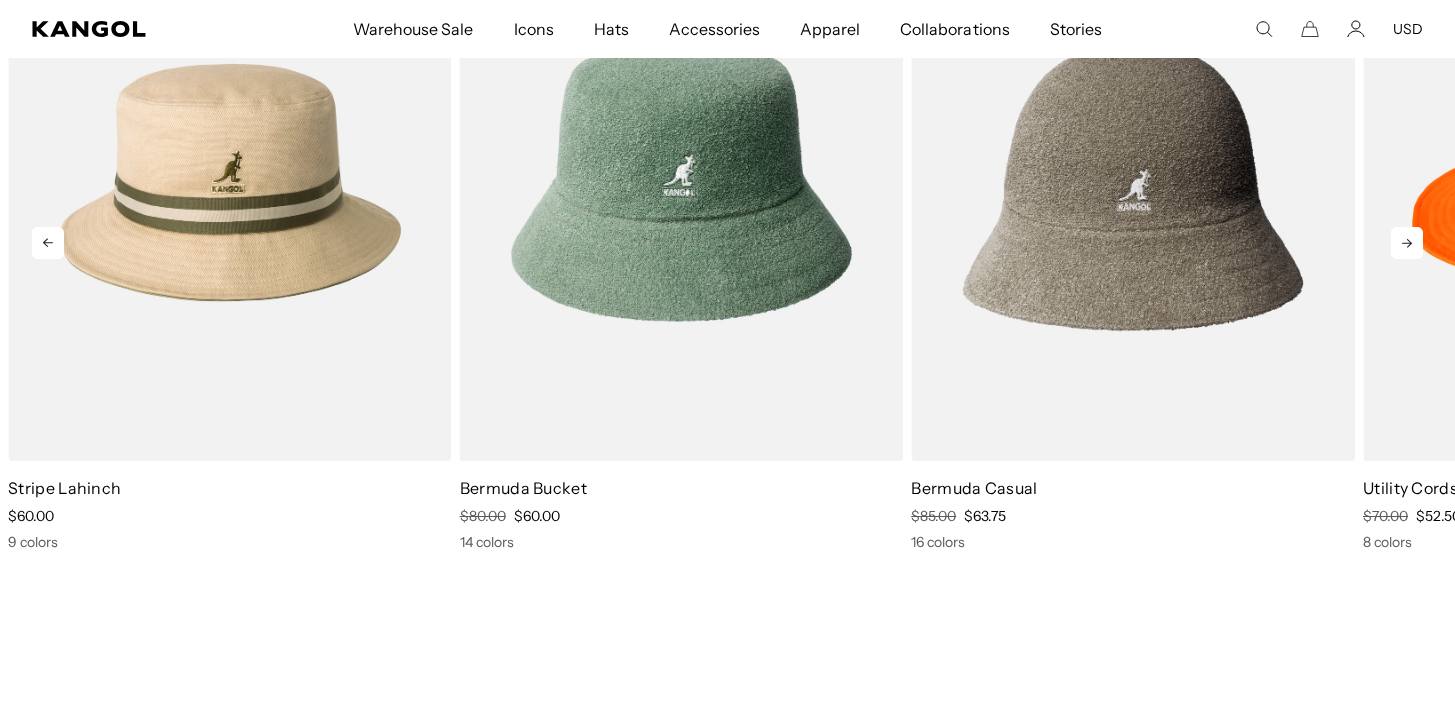 click 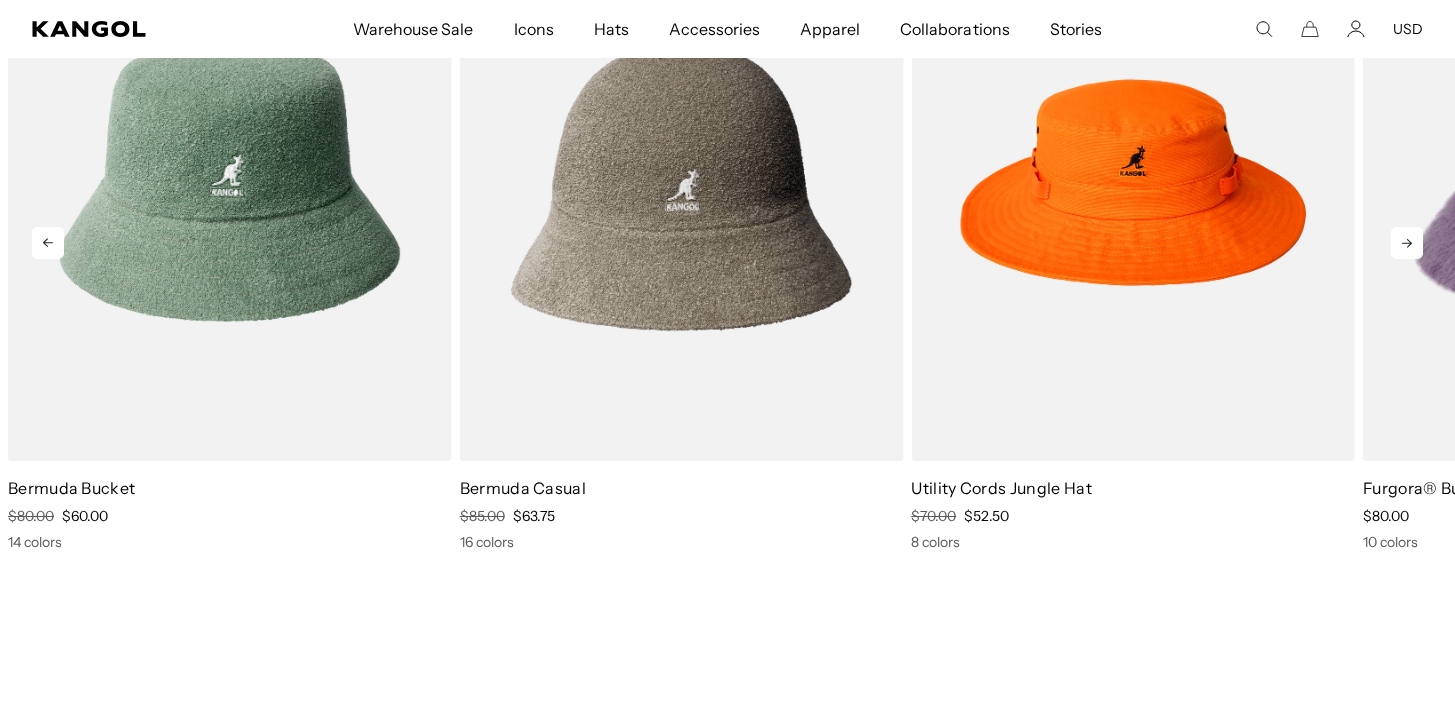 click 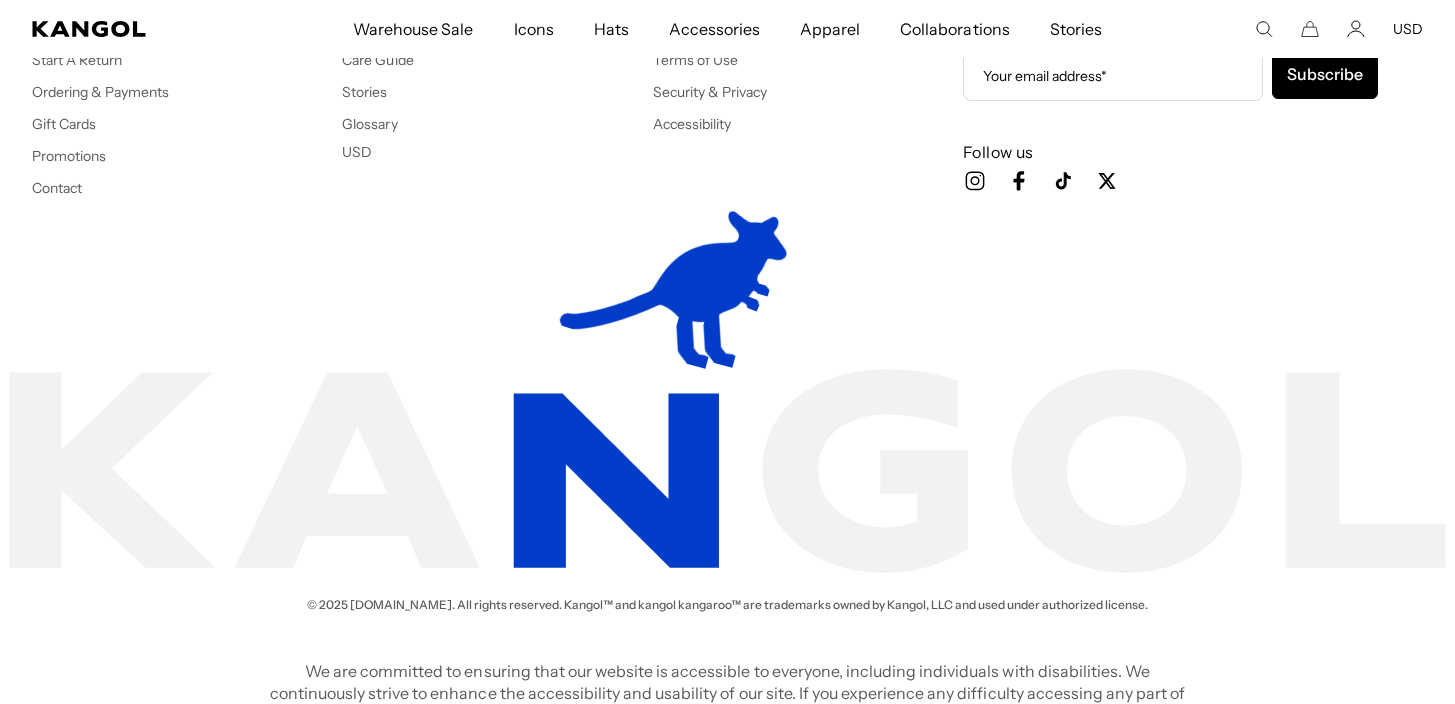 scroll, scrollTop: 0, scrollLeft: 0, axis: both 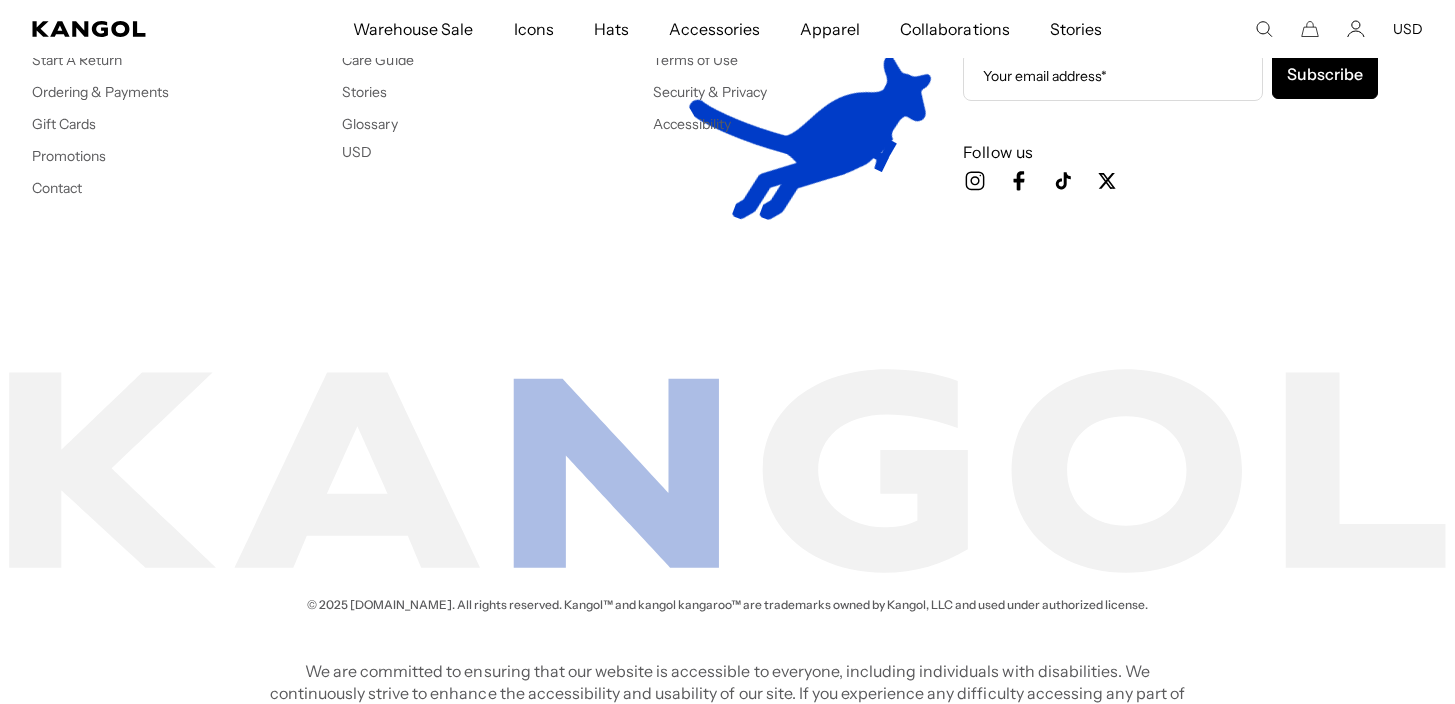 click on "Warehouse Sale
Warehouse Sale
Limited Time: Select Spring Styles on Sale
All Sale Hats
All Sale Accessories
Icons
Icons" at bounding box center (727, 29) 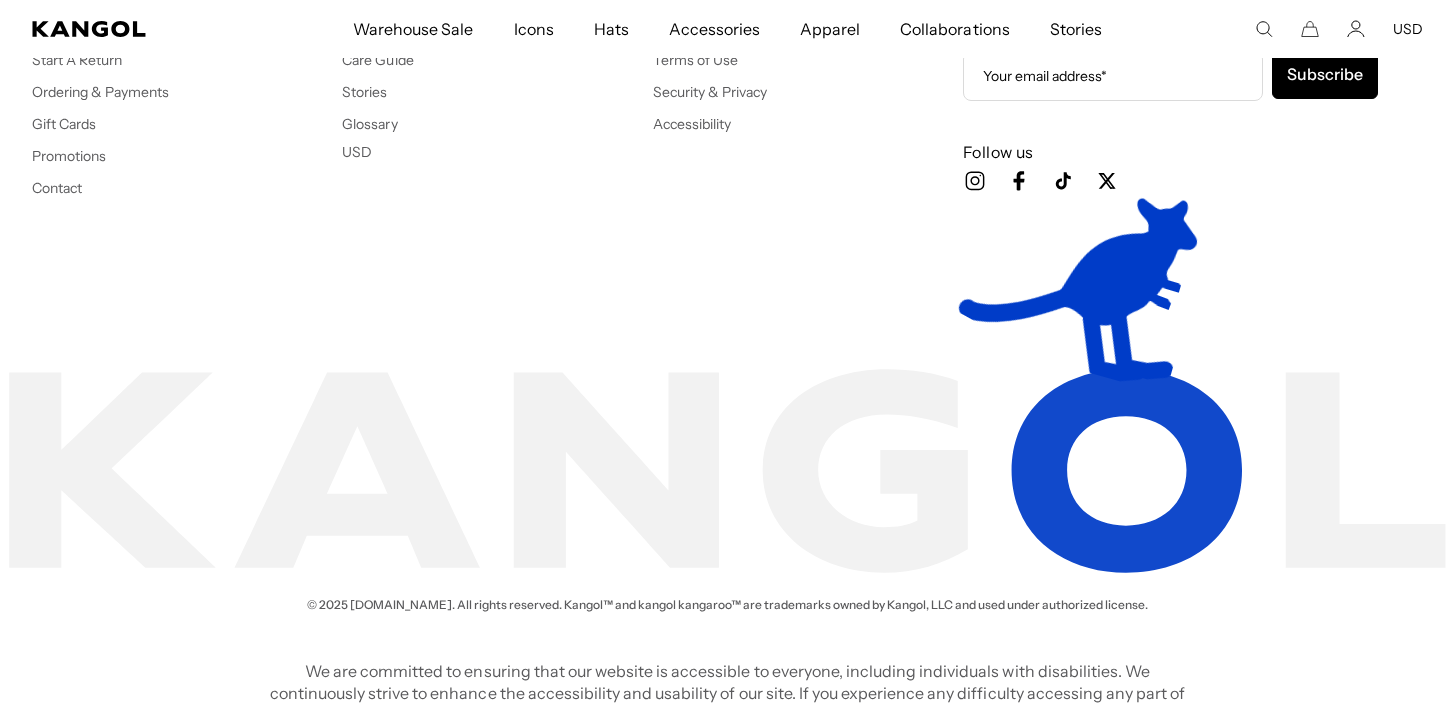 click 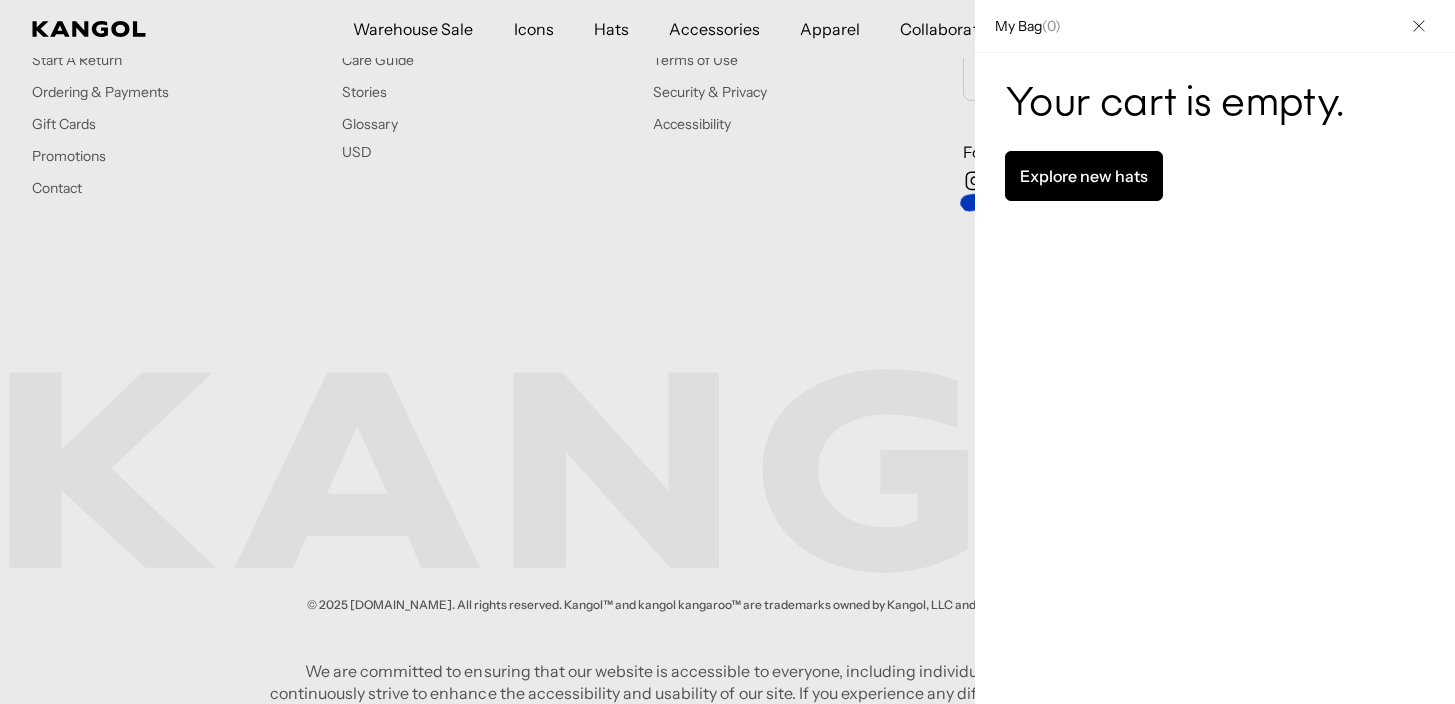 click on "Explore new hats" at bounding box center [1084, 176] 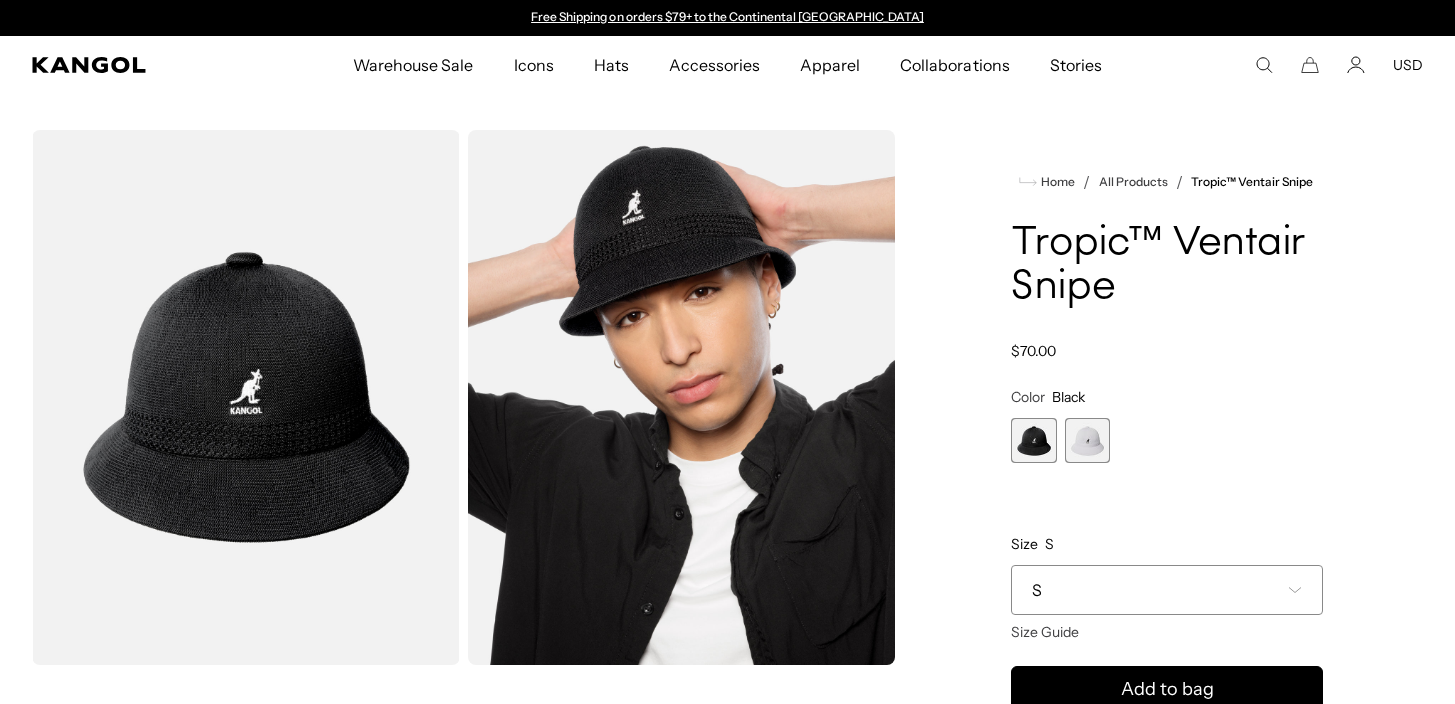 scroll, scrollTop: 0, scrollLeft: 0, axis: both 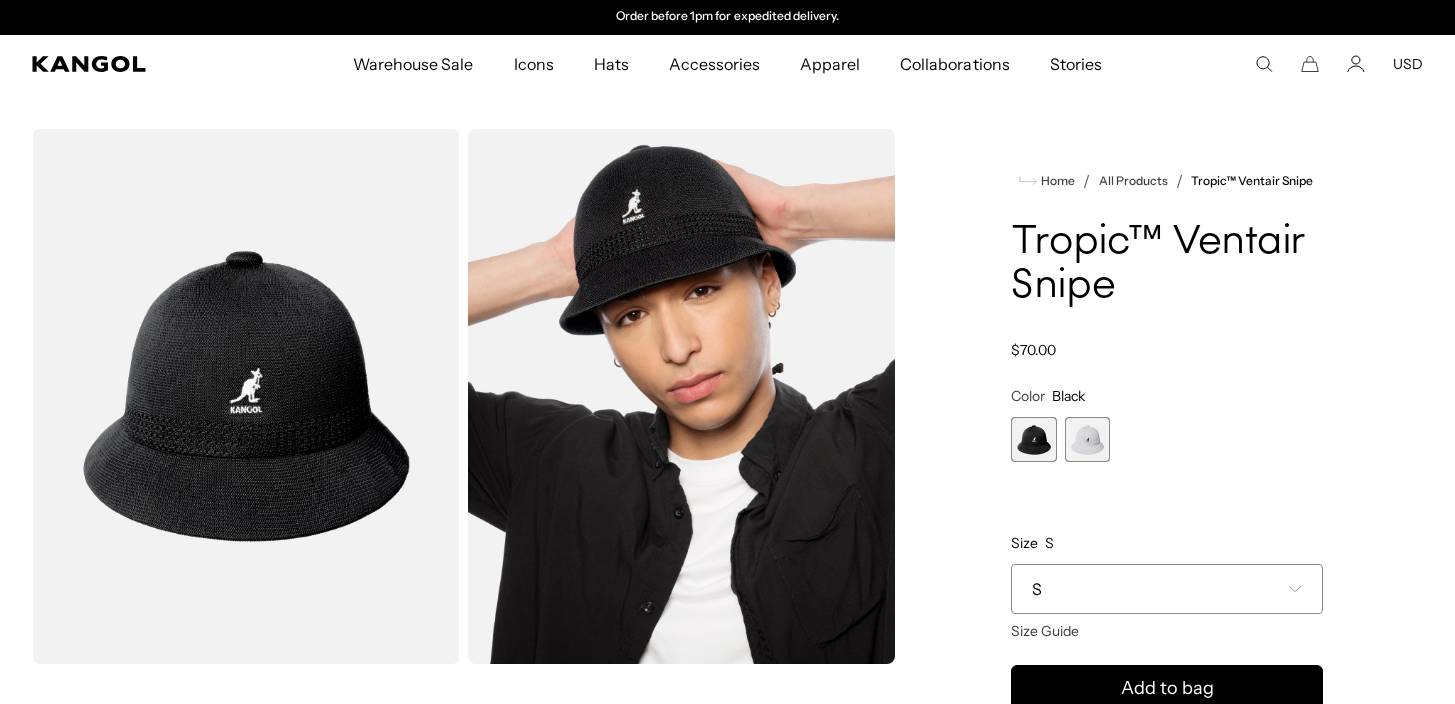click at bounding box center (1087, 439) 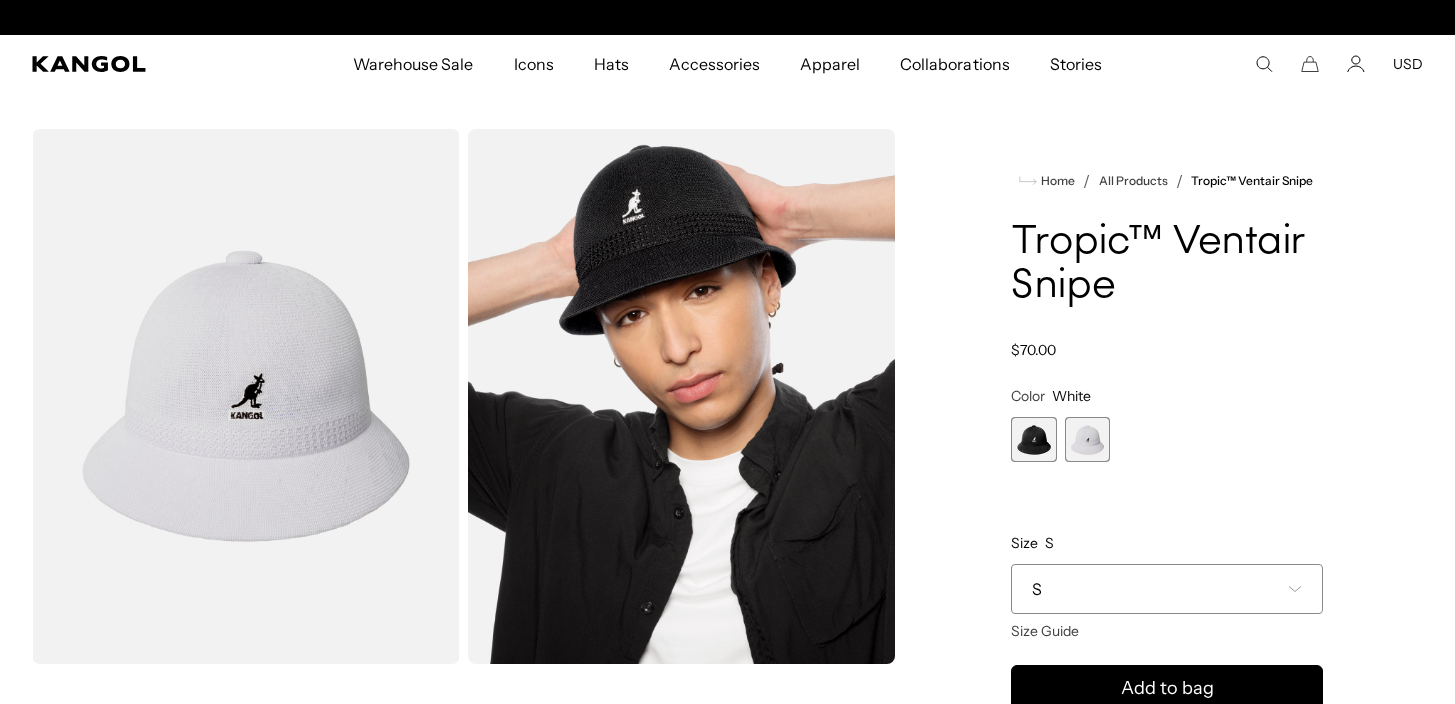 click at bounding box center [1033, 439] 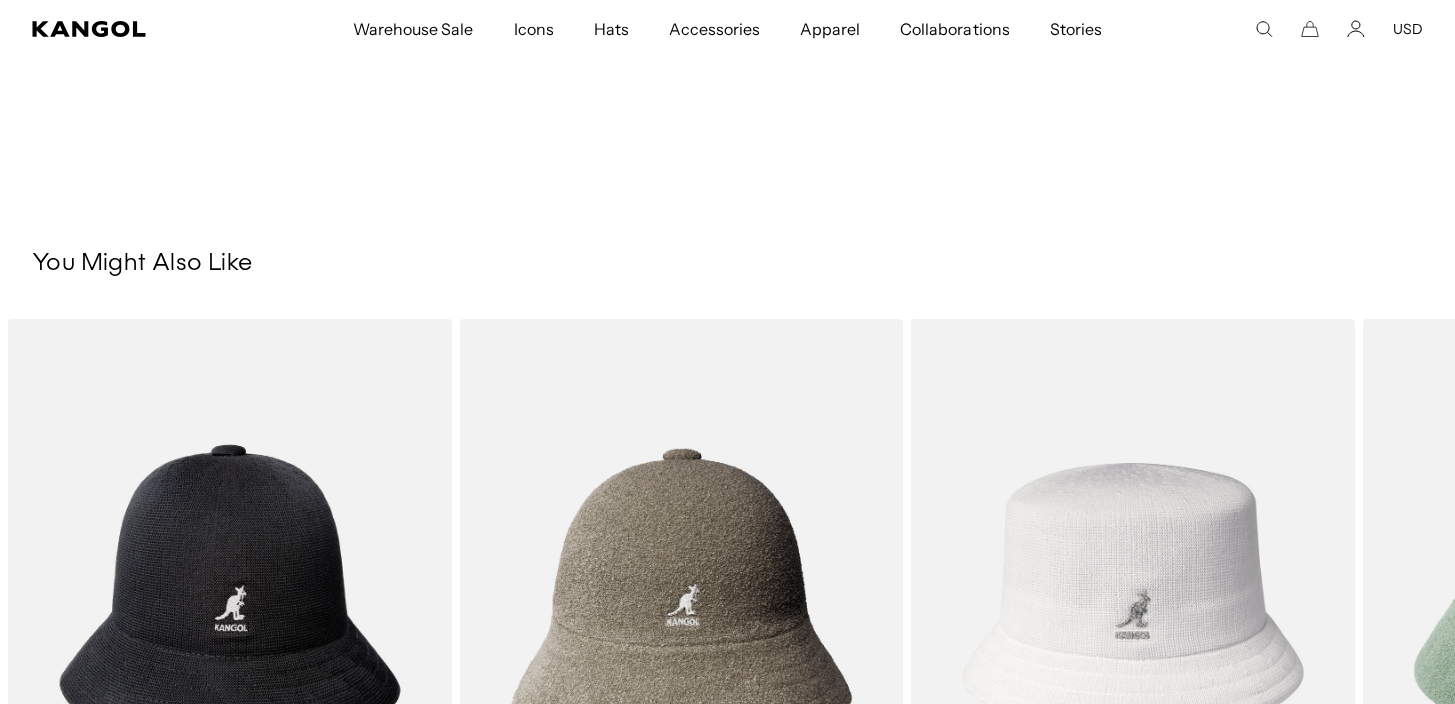 scroll, scrollTop: 916, scrollLeft: 0, axis: vertical 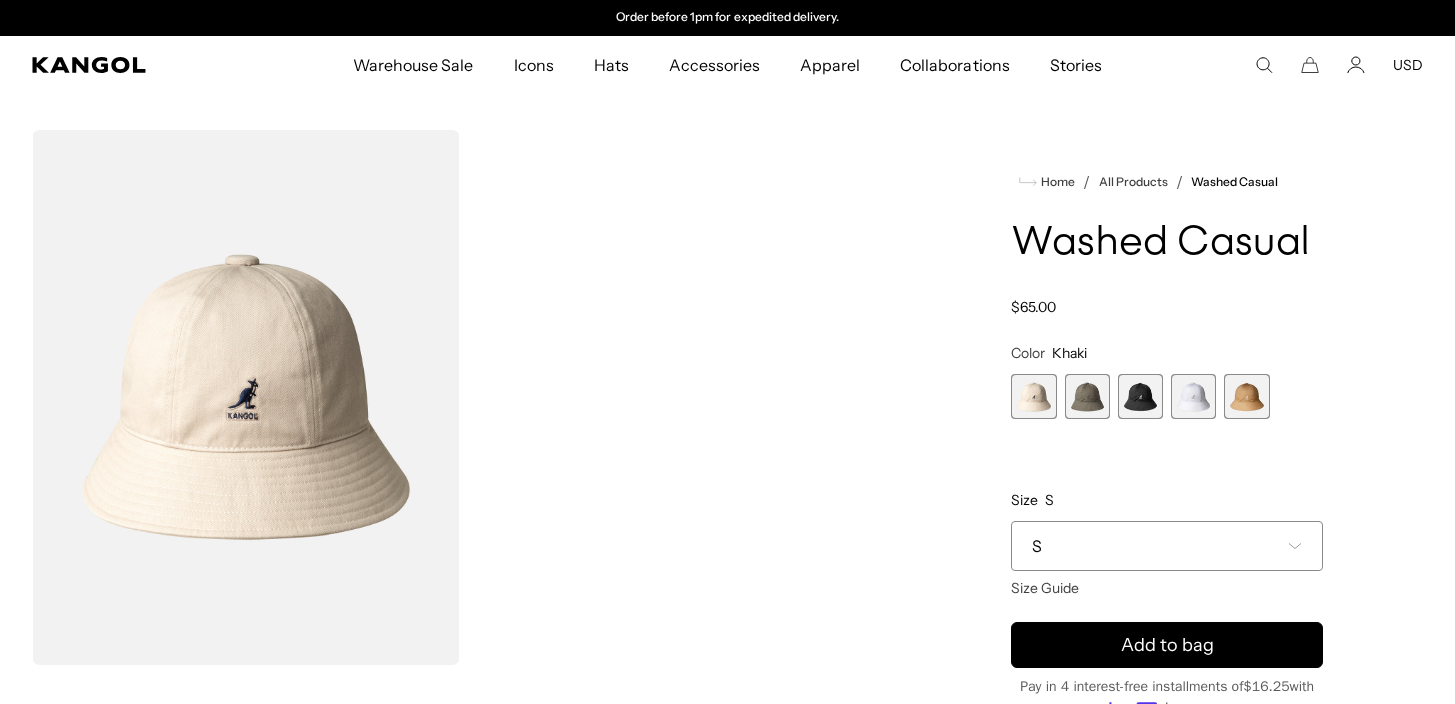click at bounding box center [1087, 396] 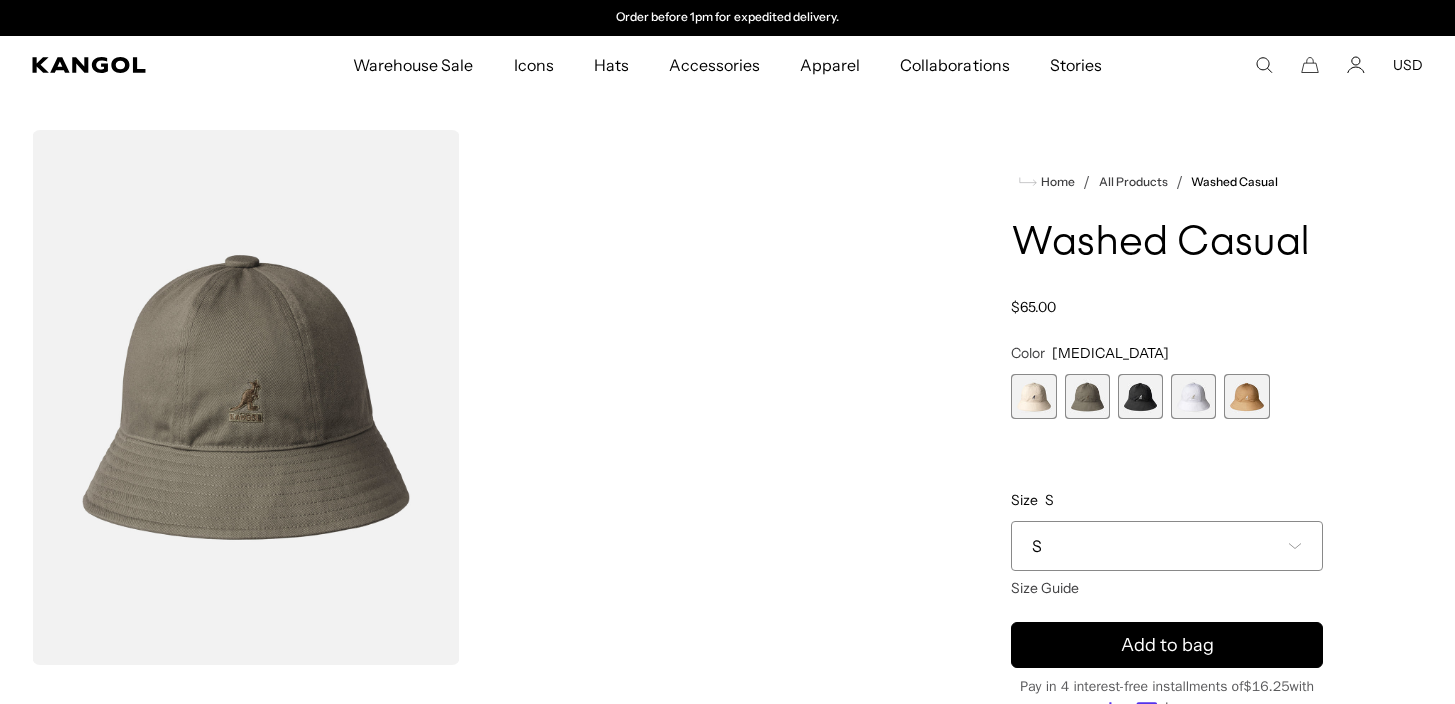 click at bounding box center [1140, 396] 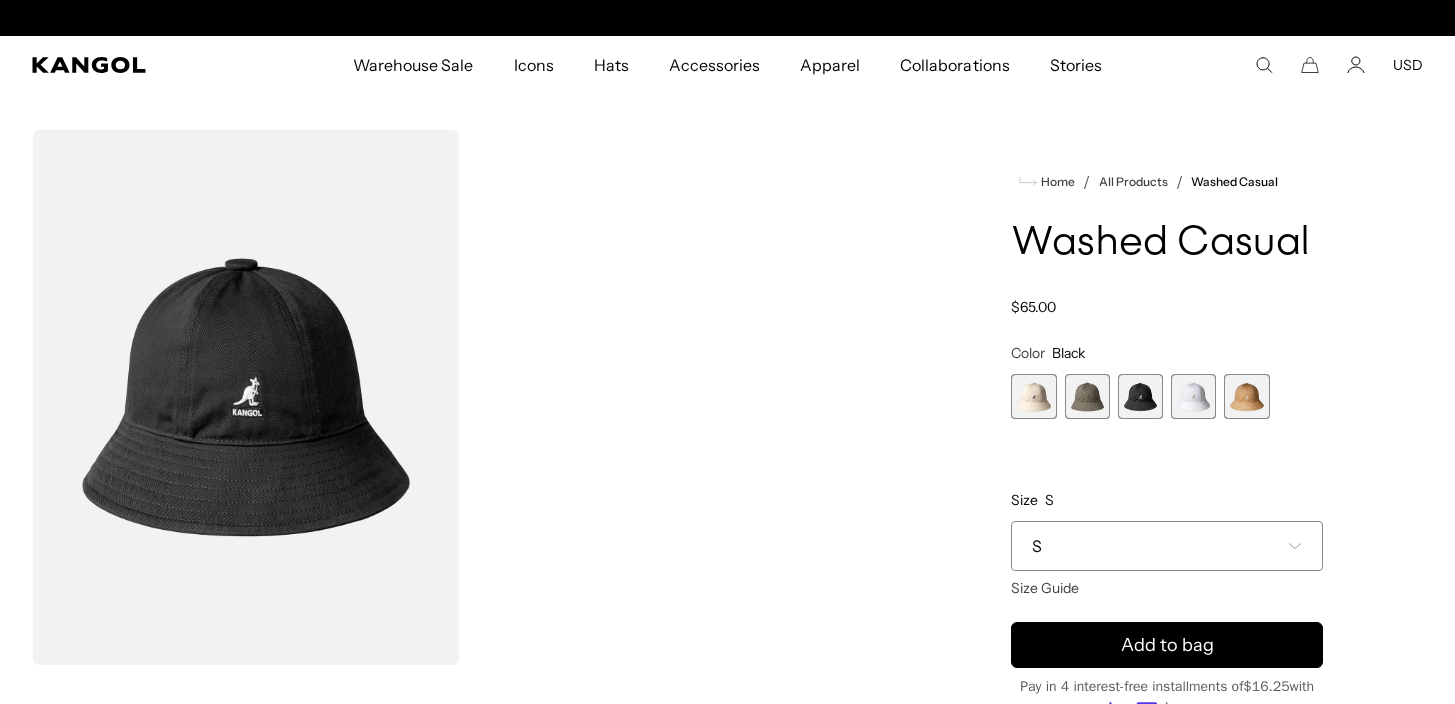 scroll, scrollTop: 0, scrollLeft: 0, axis: both 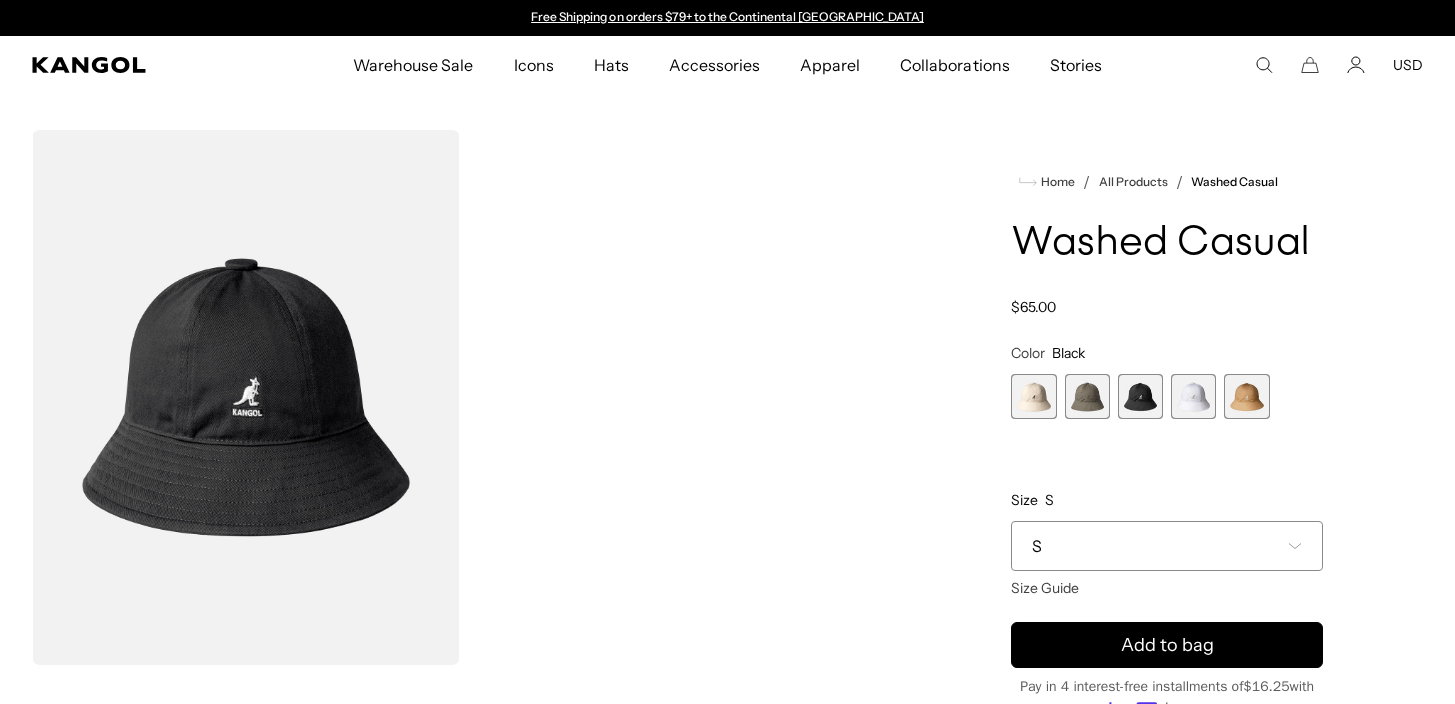 click at bounding box center (1193, 396) 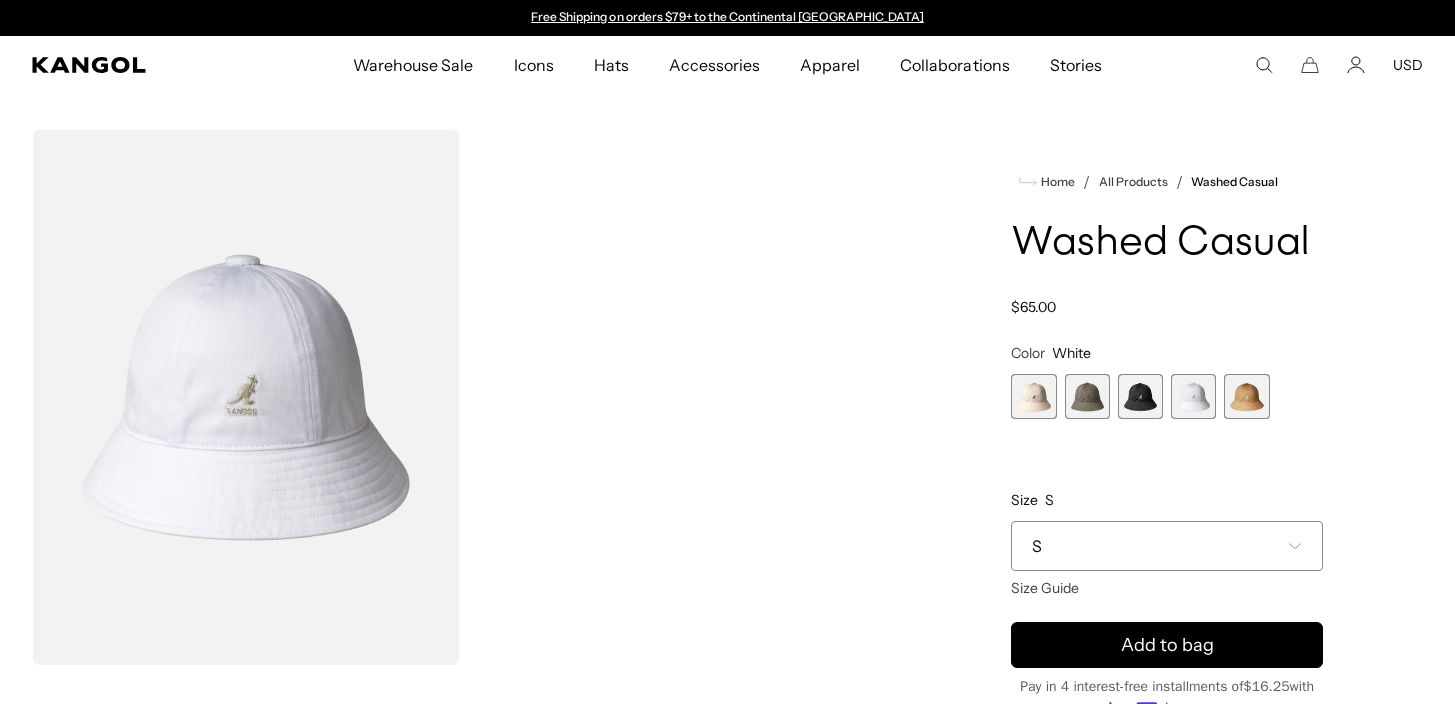 click at bounding box center (1246, 396) 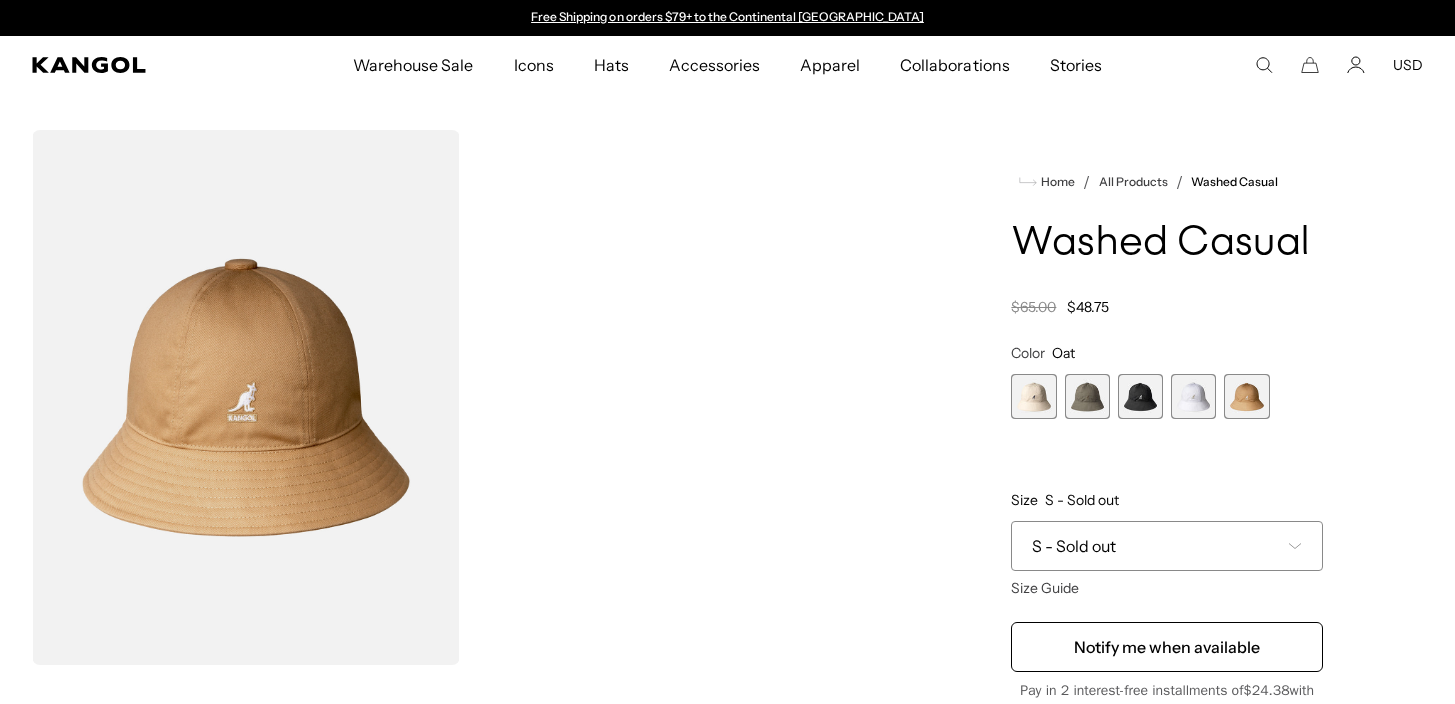 click at bounding box center [1033, 396] 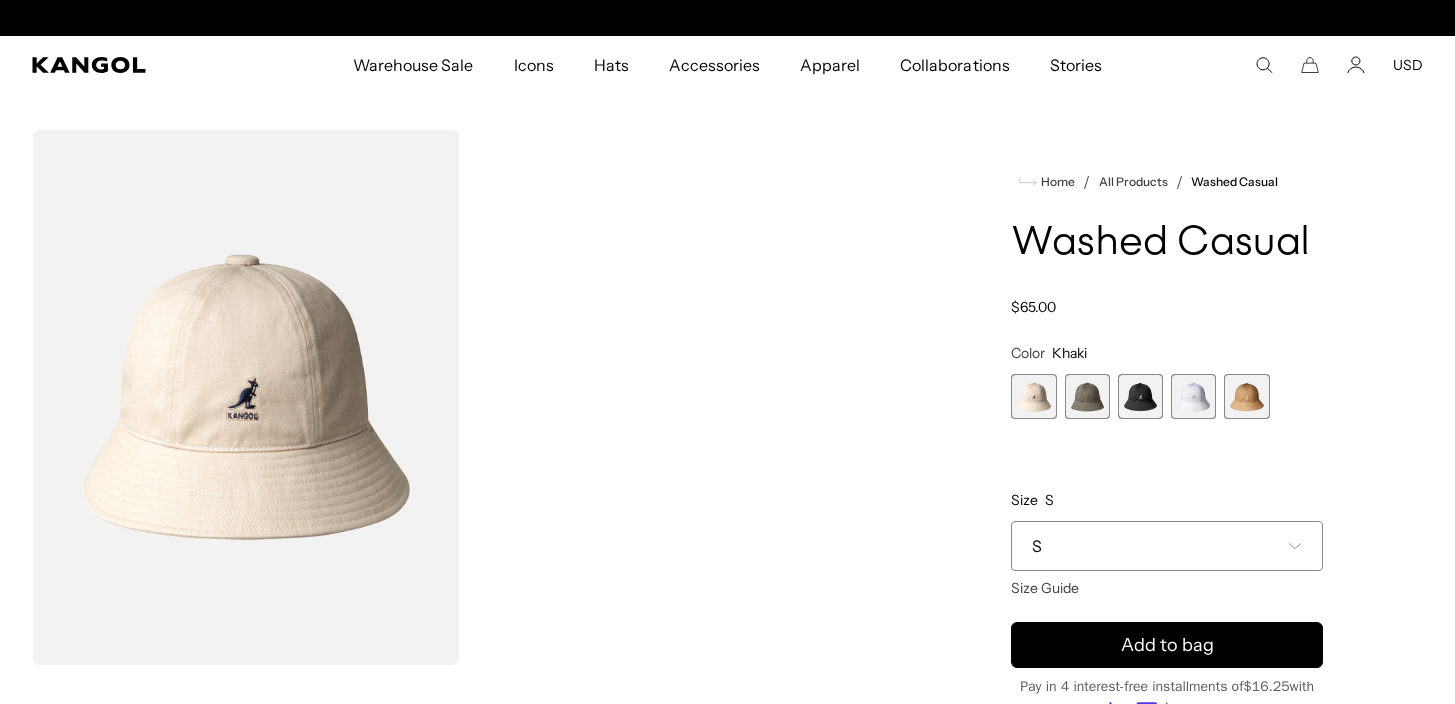 scroll, scrollTop: 0, scrollLeft: 412, axis: horizontal 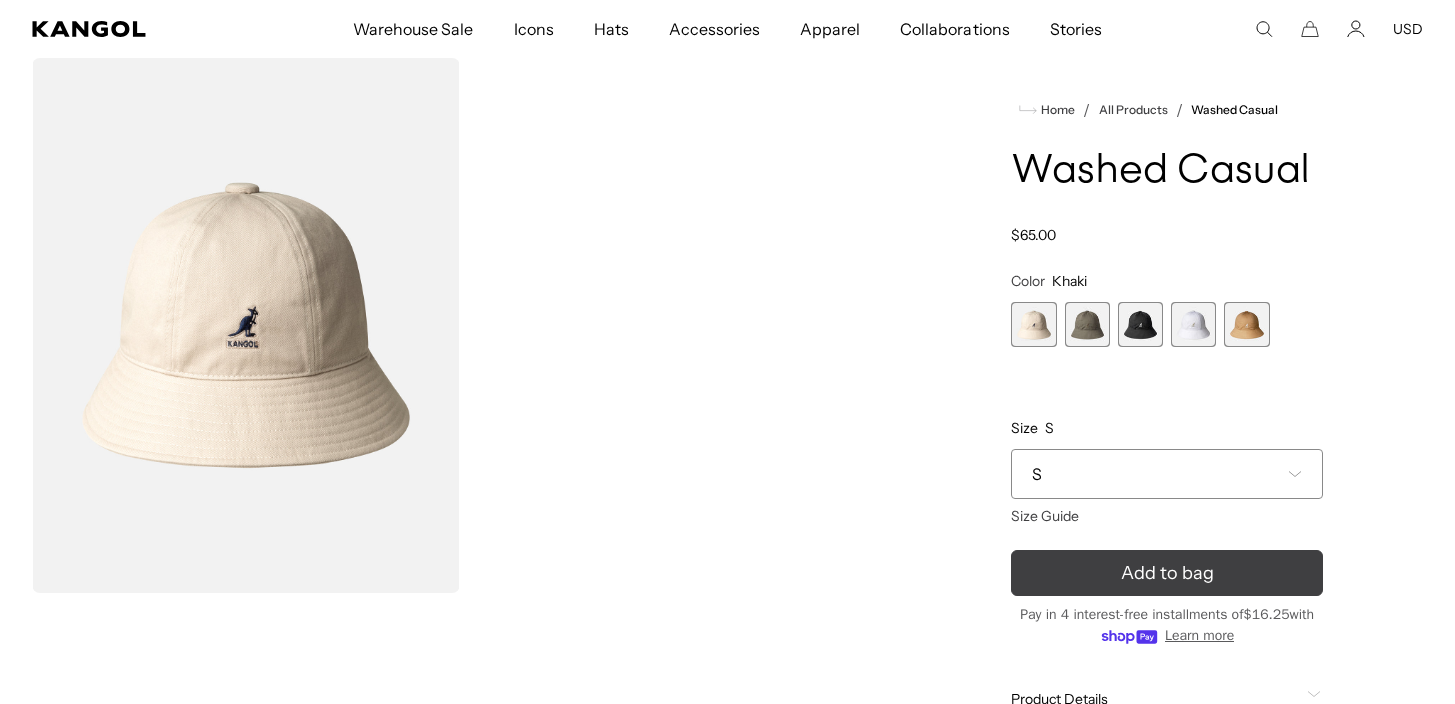 click on "Add to bag" at bounding box center (1167, 573) 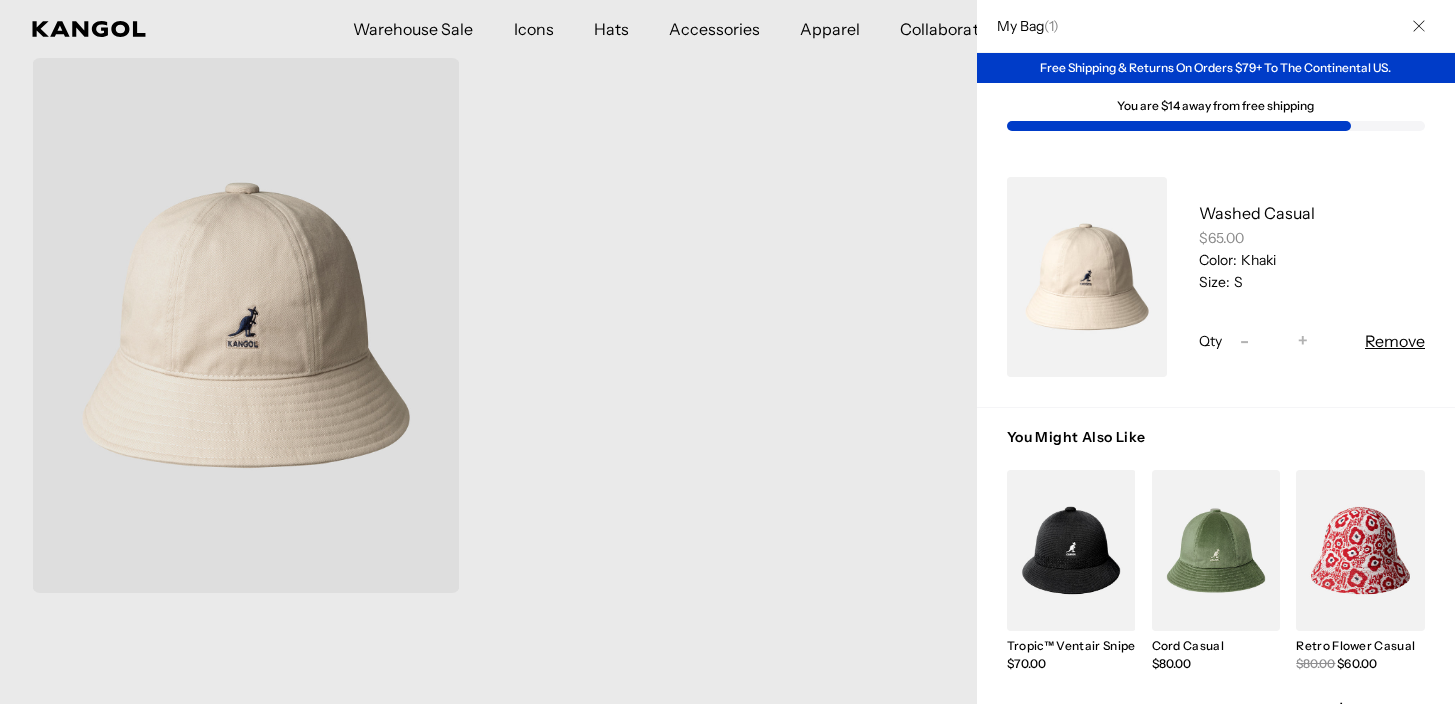 scroll, scrollTop: 0, scrollLeft: 412, axis: horizontal 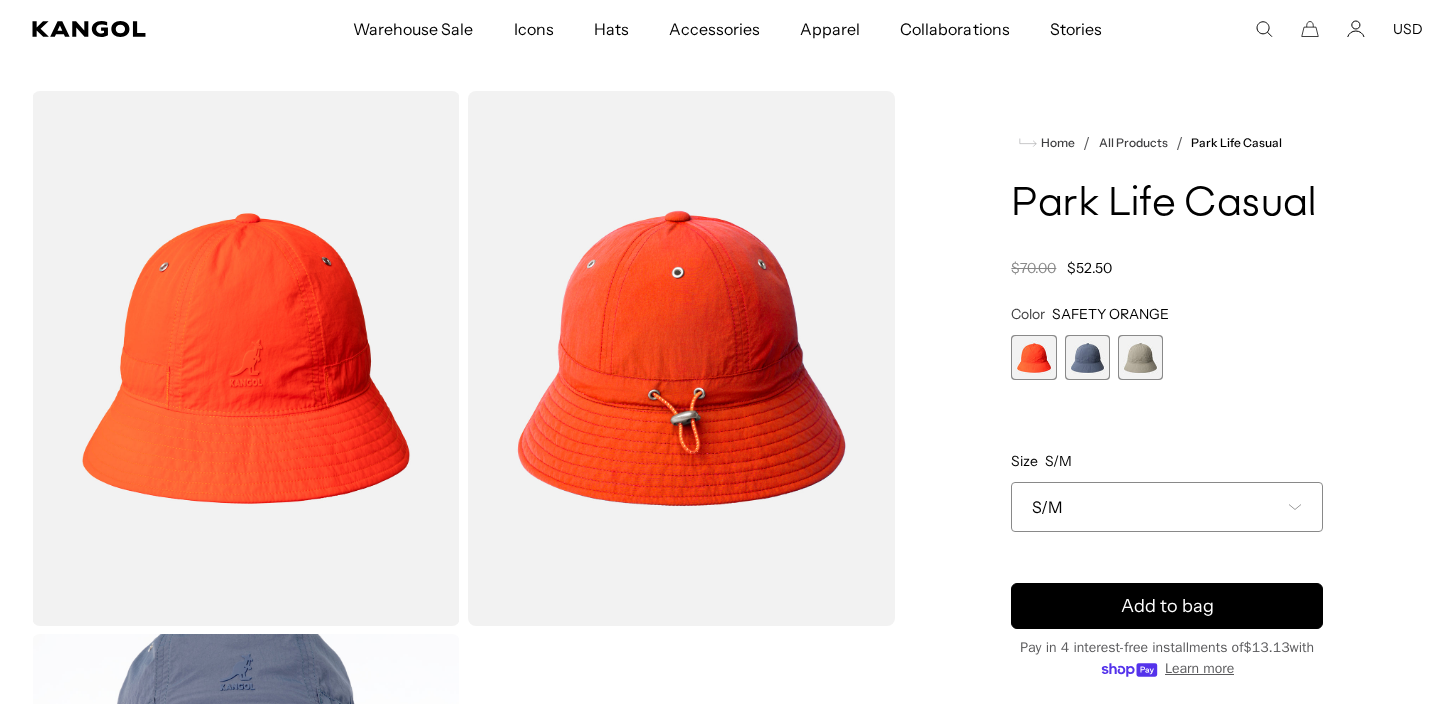 click at bounding box center [1087, 357] 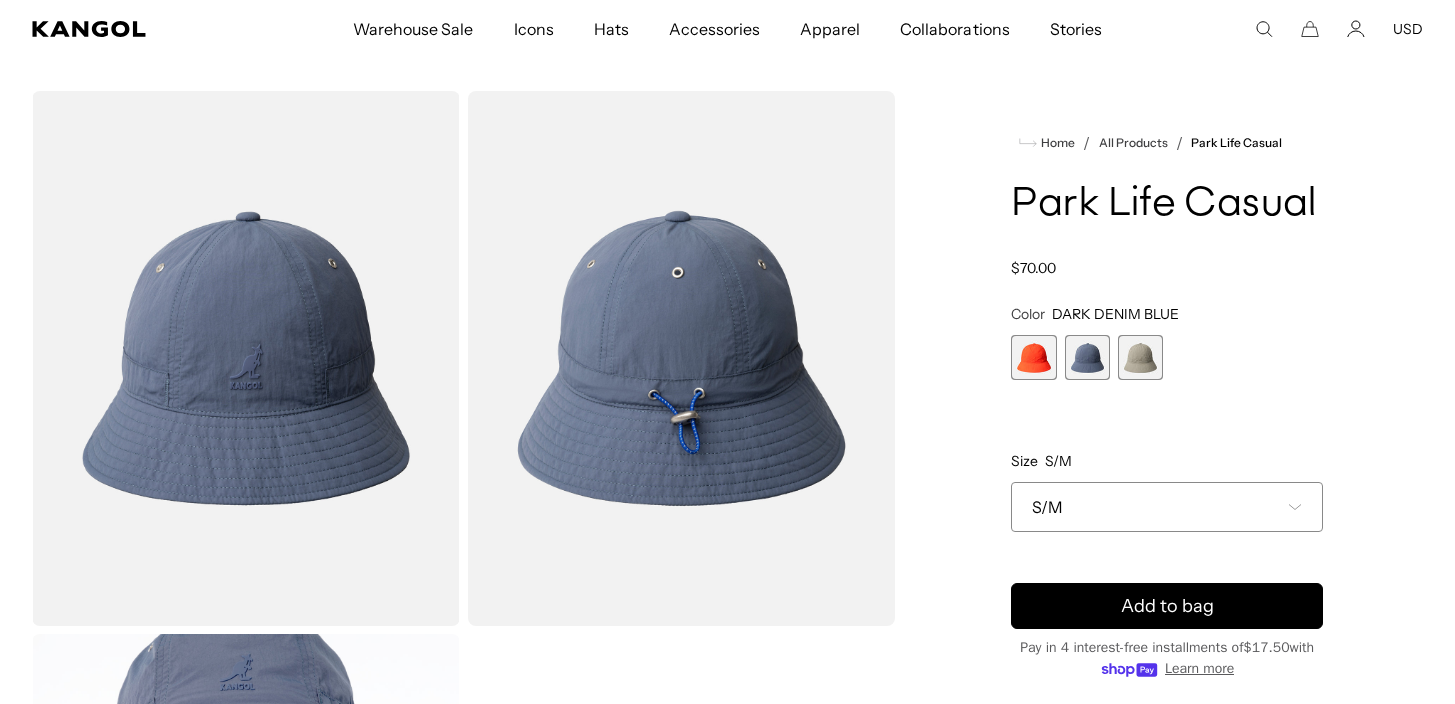 click at bounding box center (1140, 357) 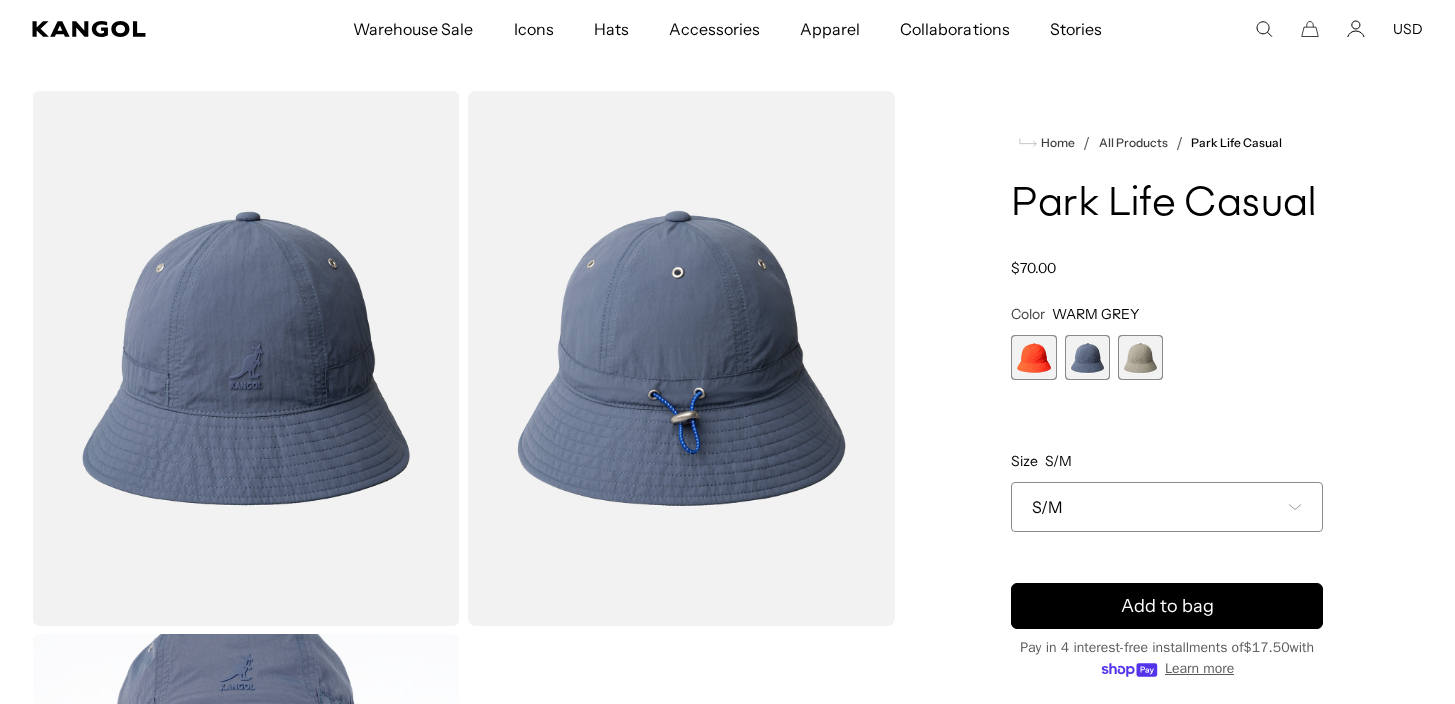 scroll, scrollTop: 0, scrollLeft: 0, axis: both 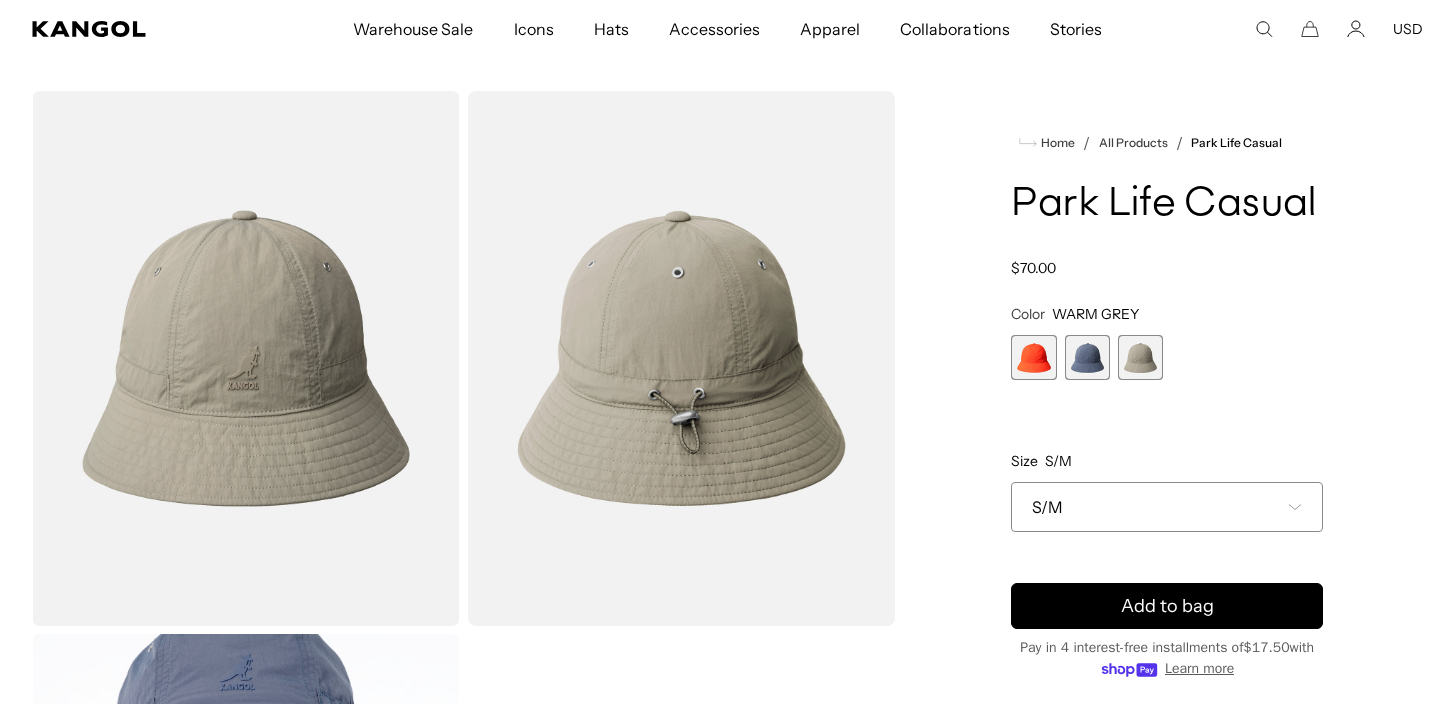 click at bounding box center (1033, 357) 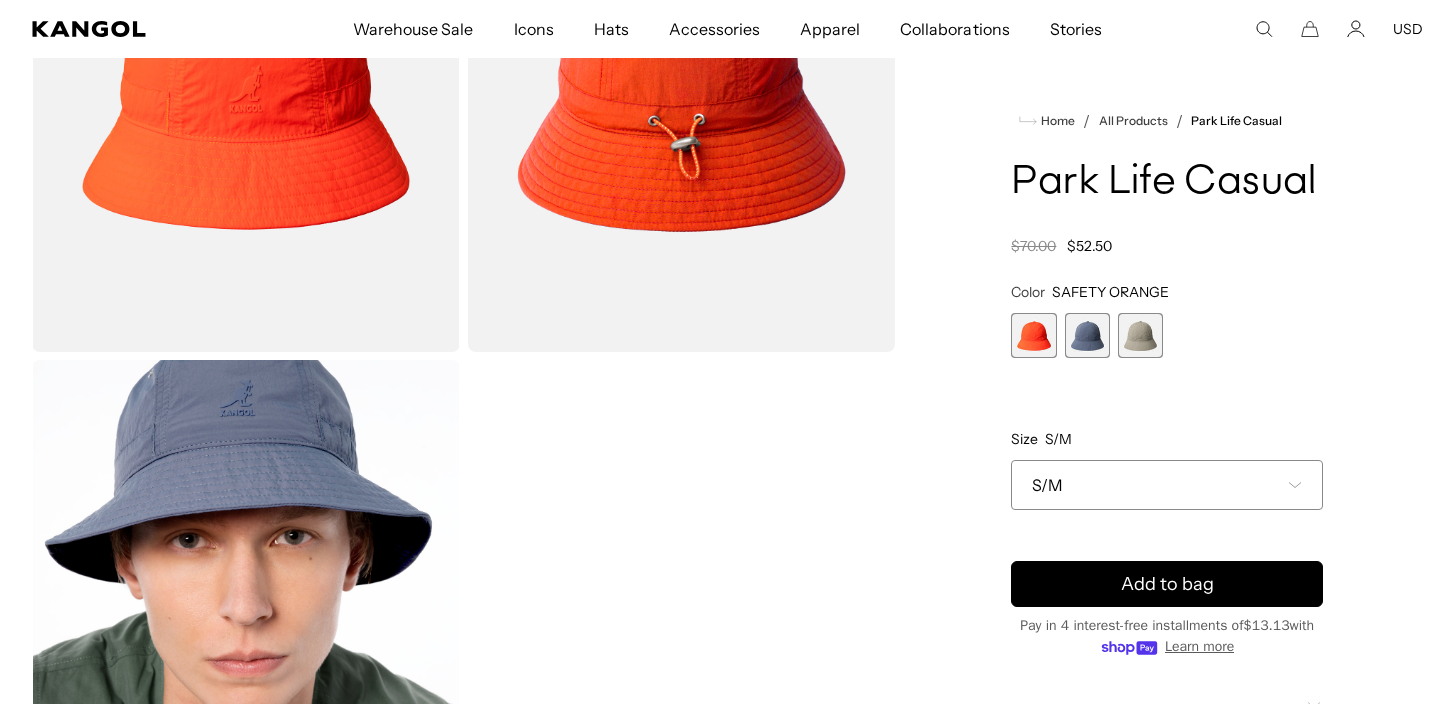 scroll, scrollTop: 320, scrollLeft: 0, axis: vertical 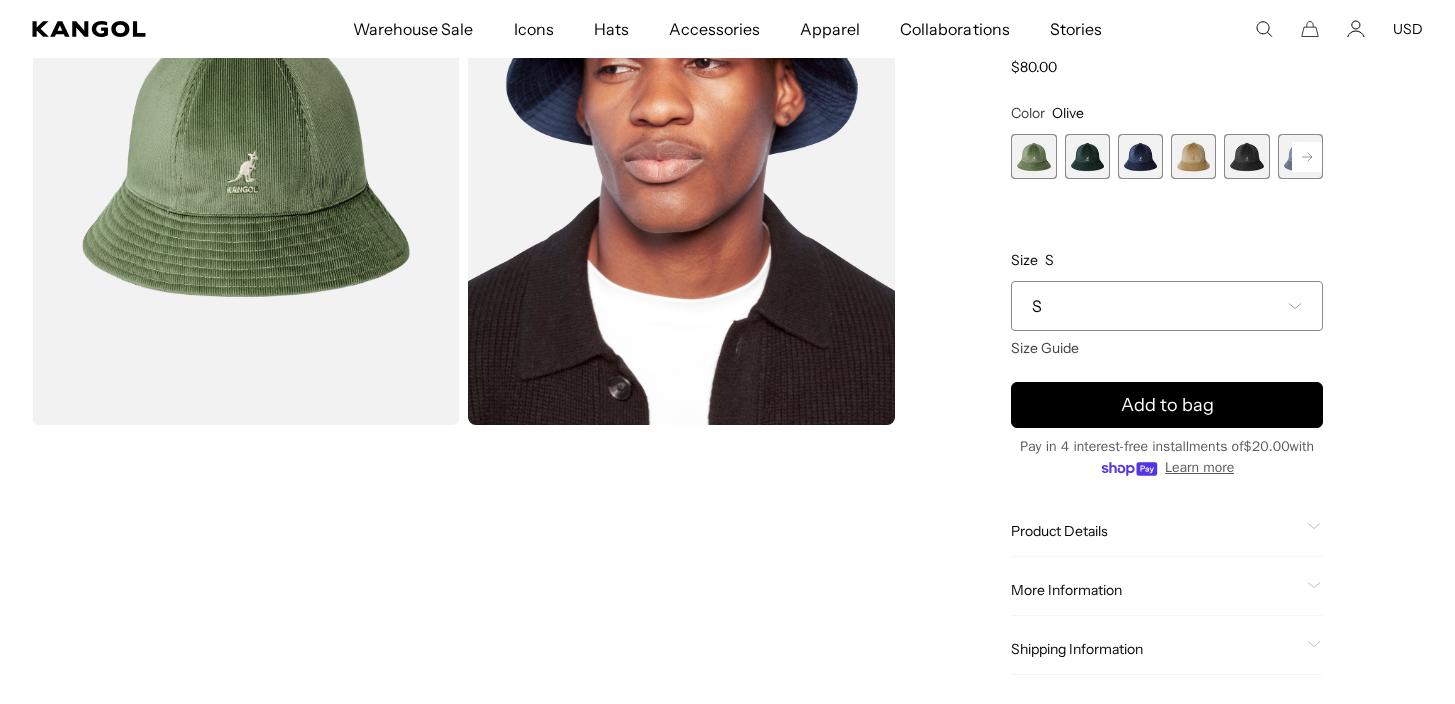 click at bounding box center [1087, 156] 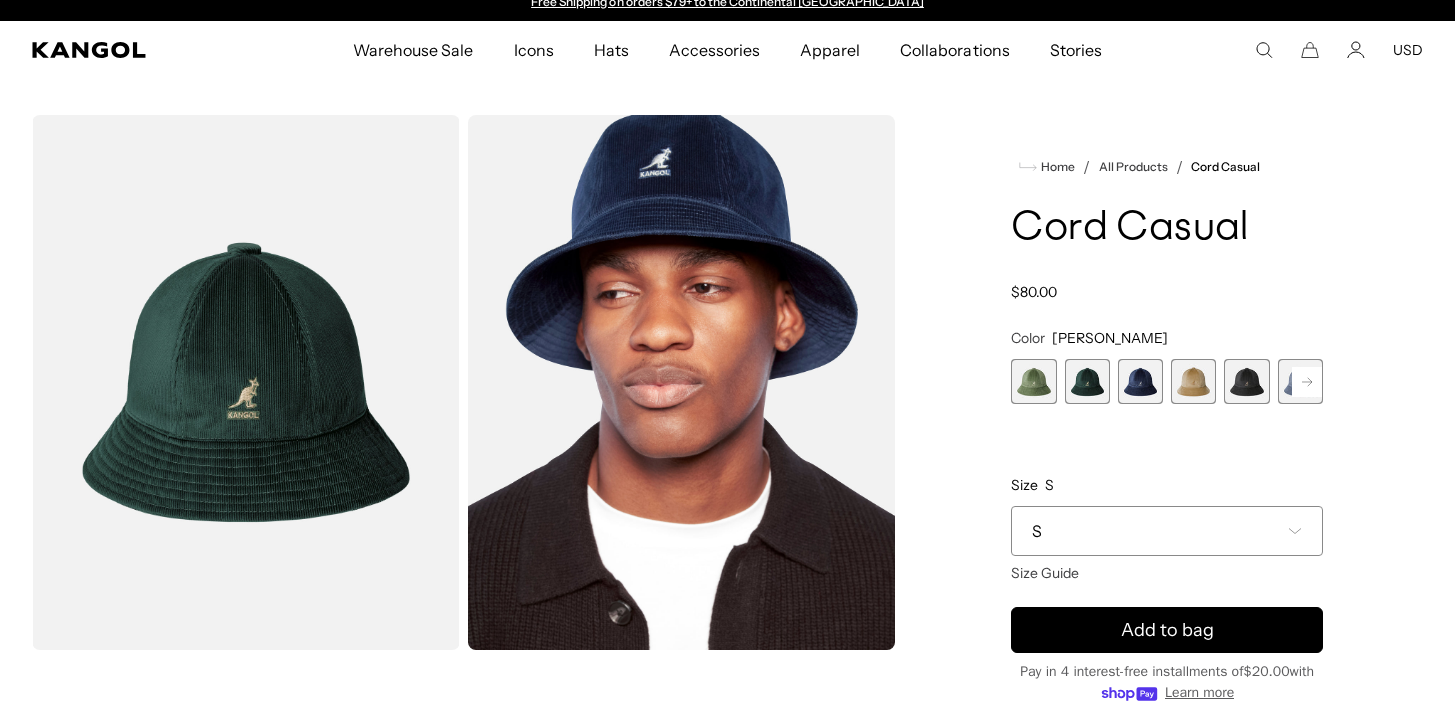 scroll, scrollTop: 12, scrollLeft: 0, axis: vertical 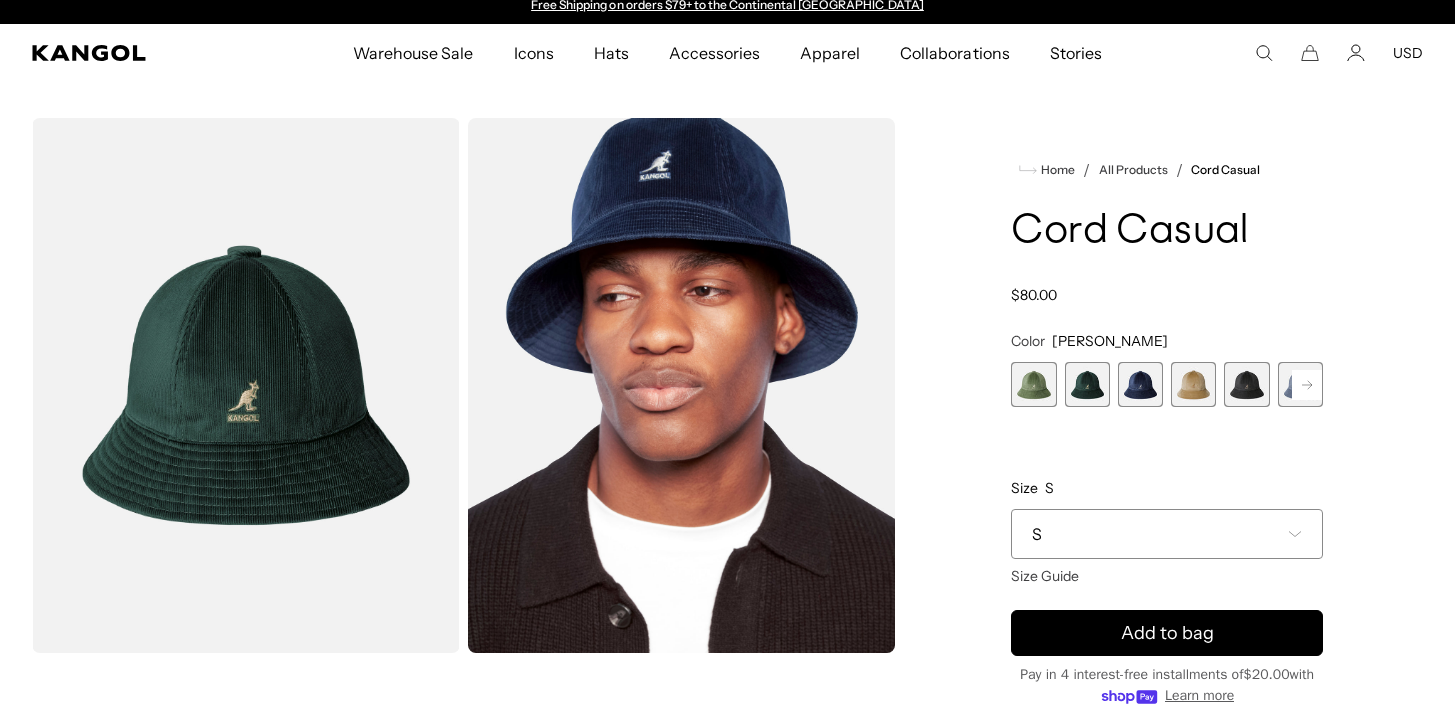 click at bounding box center (1140, 384) 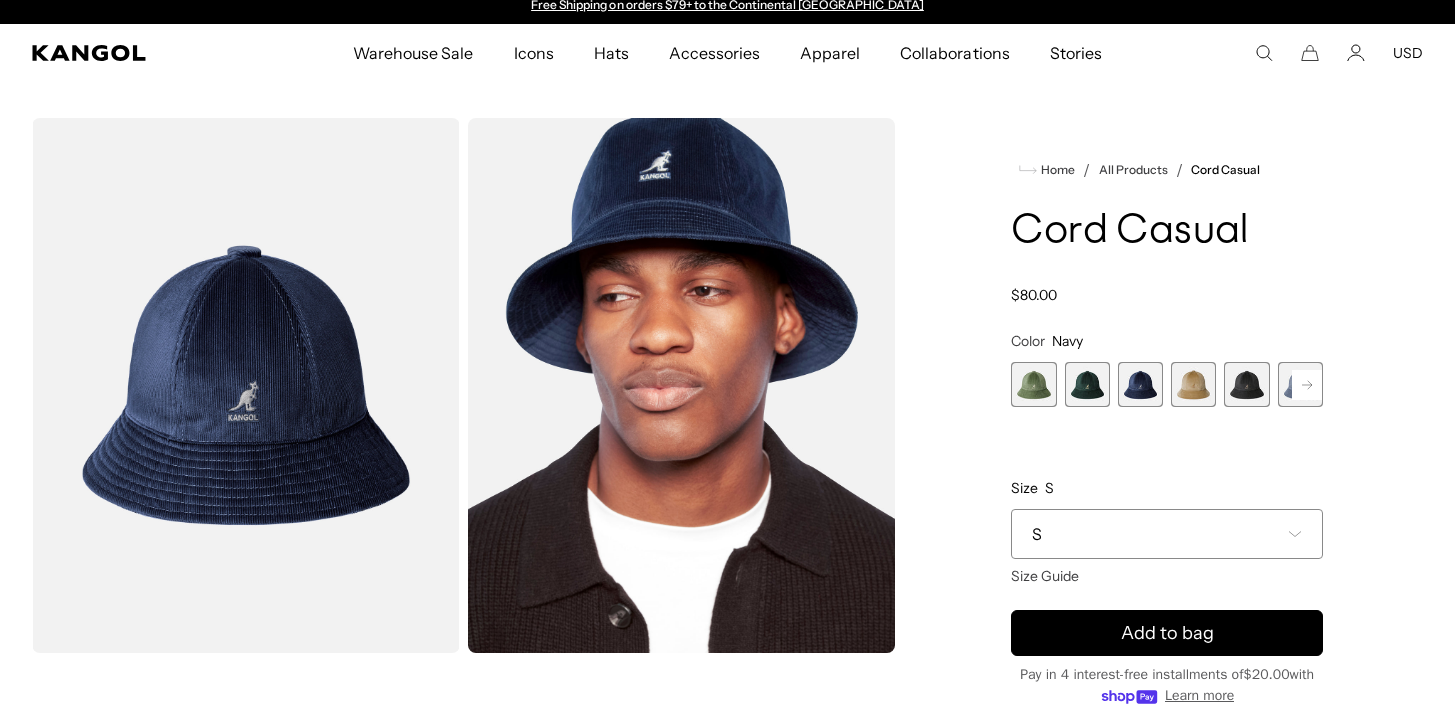 click at bounding box center (1193, 384) 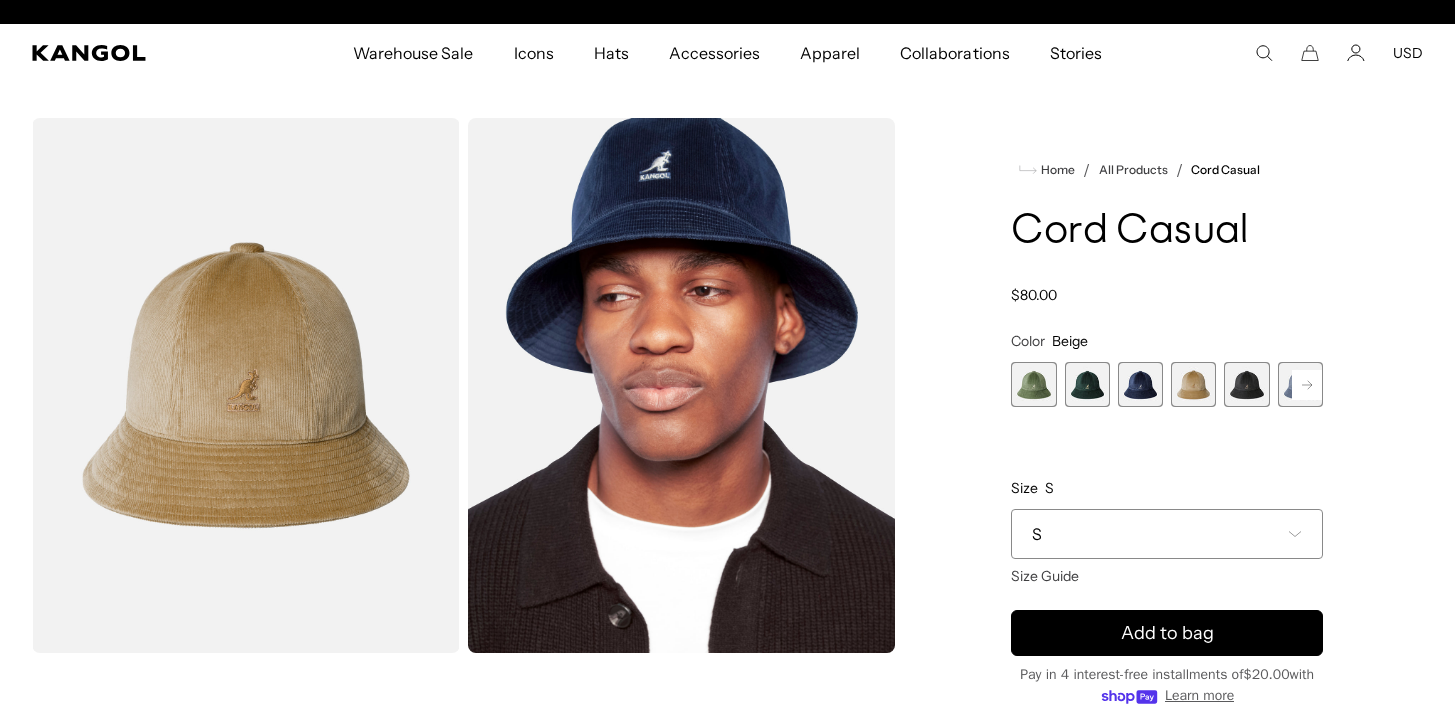 scroll, scrollTop: 0, scrollLeft: 412, axis: horizontal 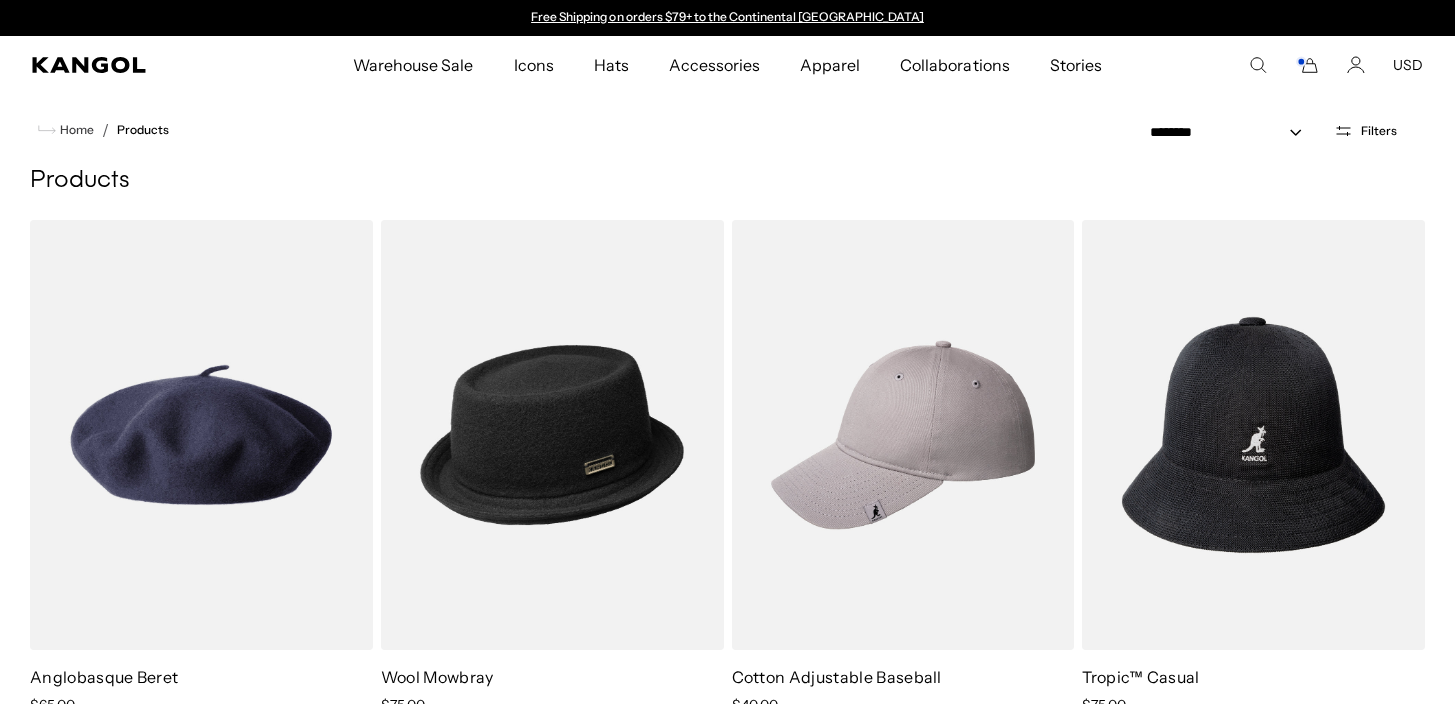 click 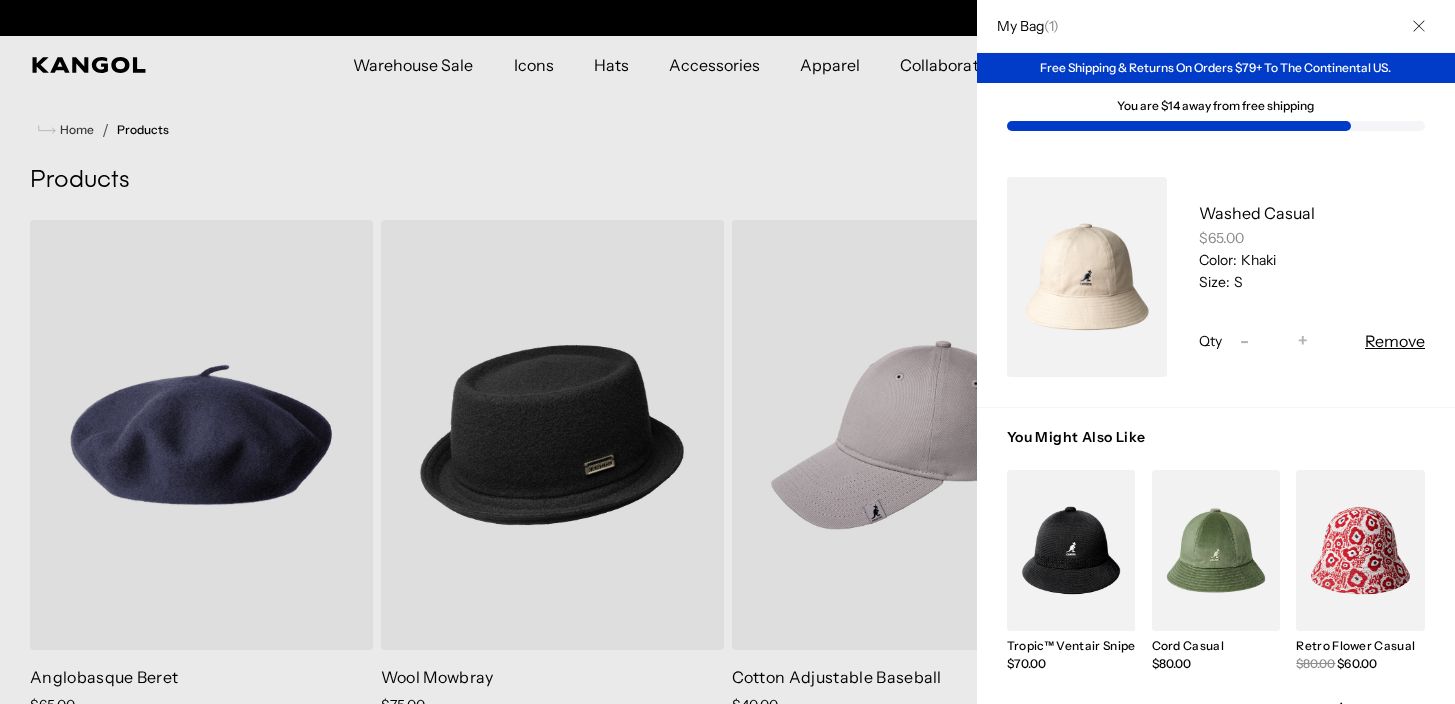click at bounding box center [727, 352] 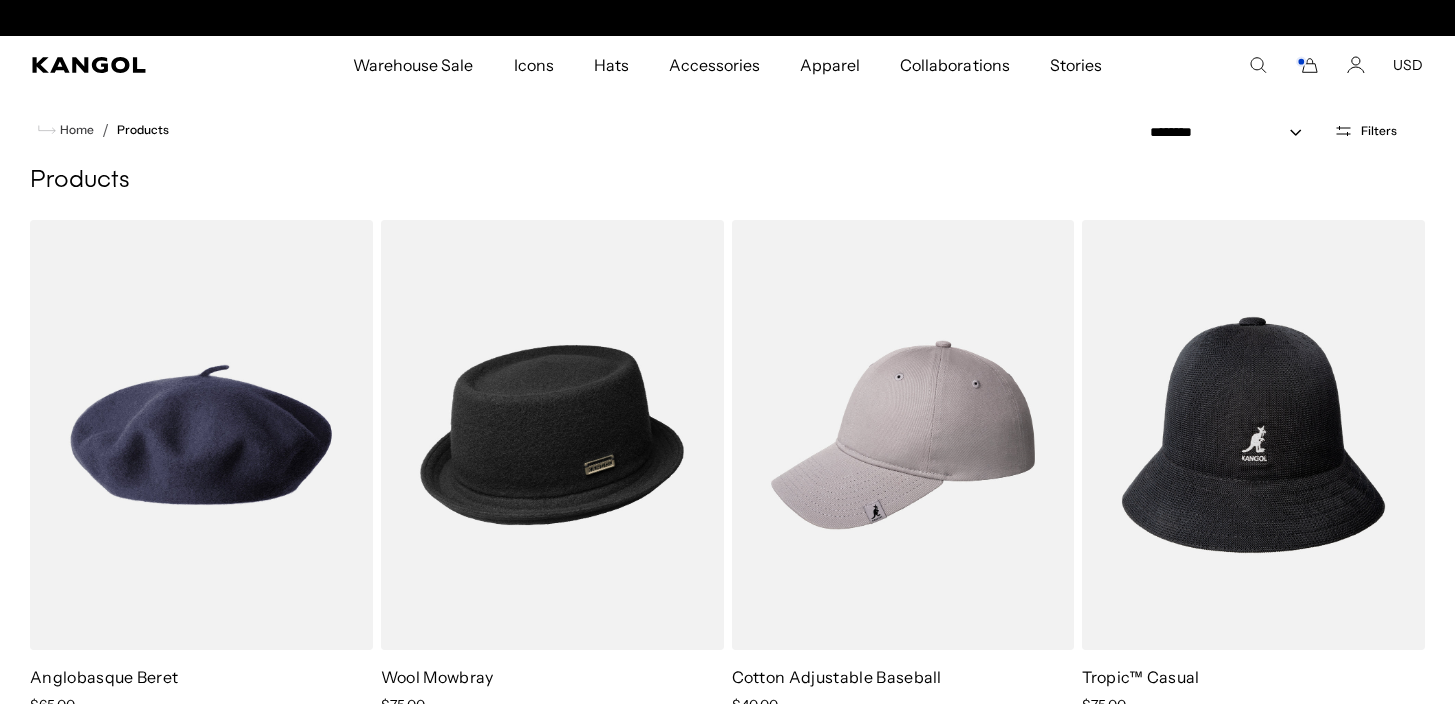 scroll, scrollTop: 0, scrollLeft: 412, axis: horizontal 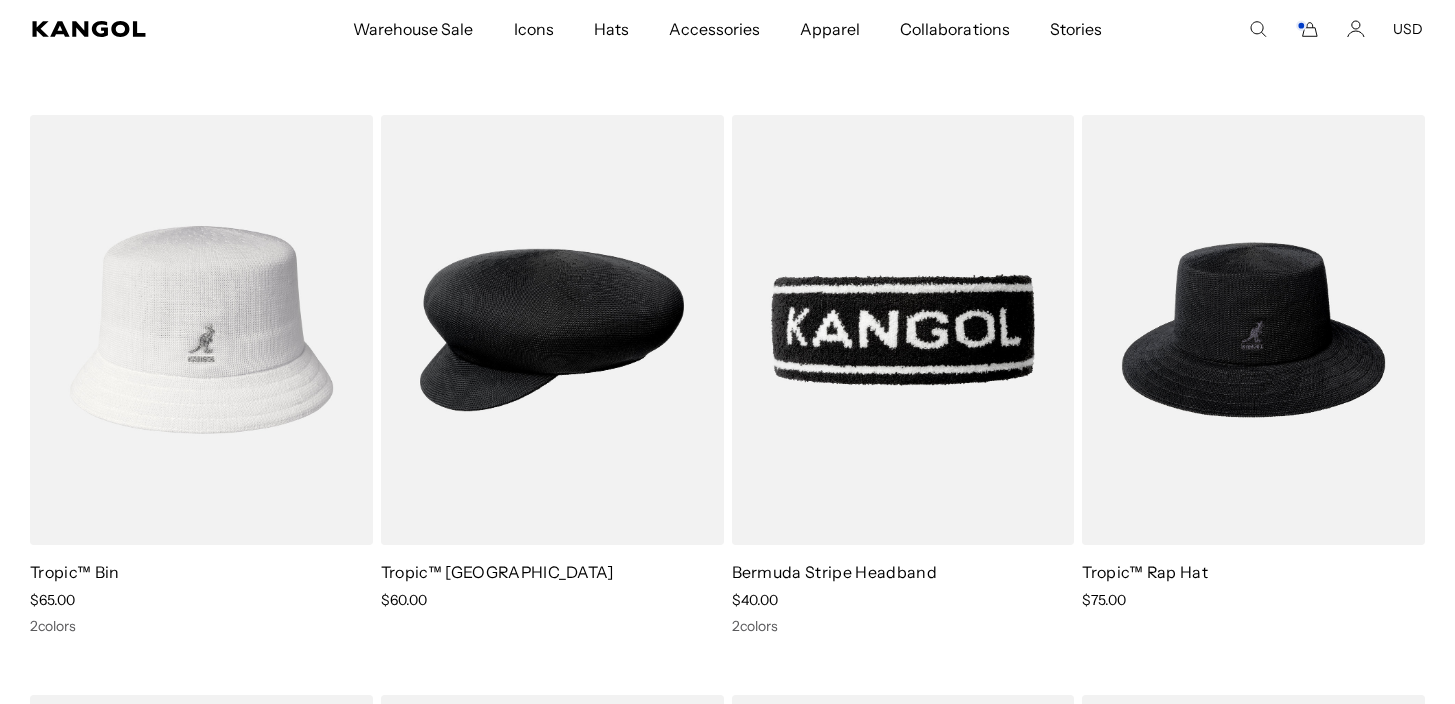 click 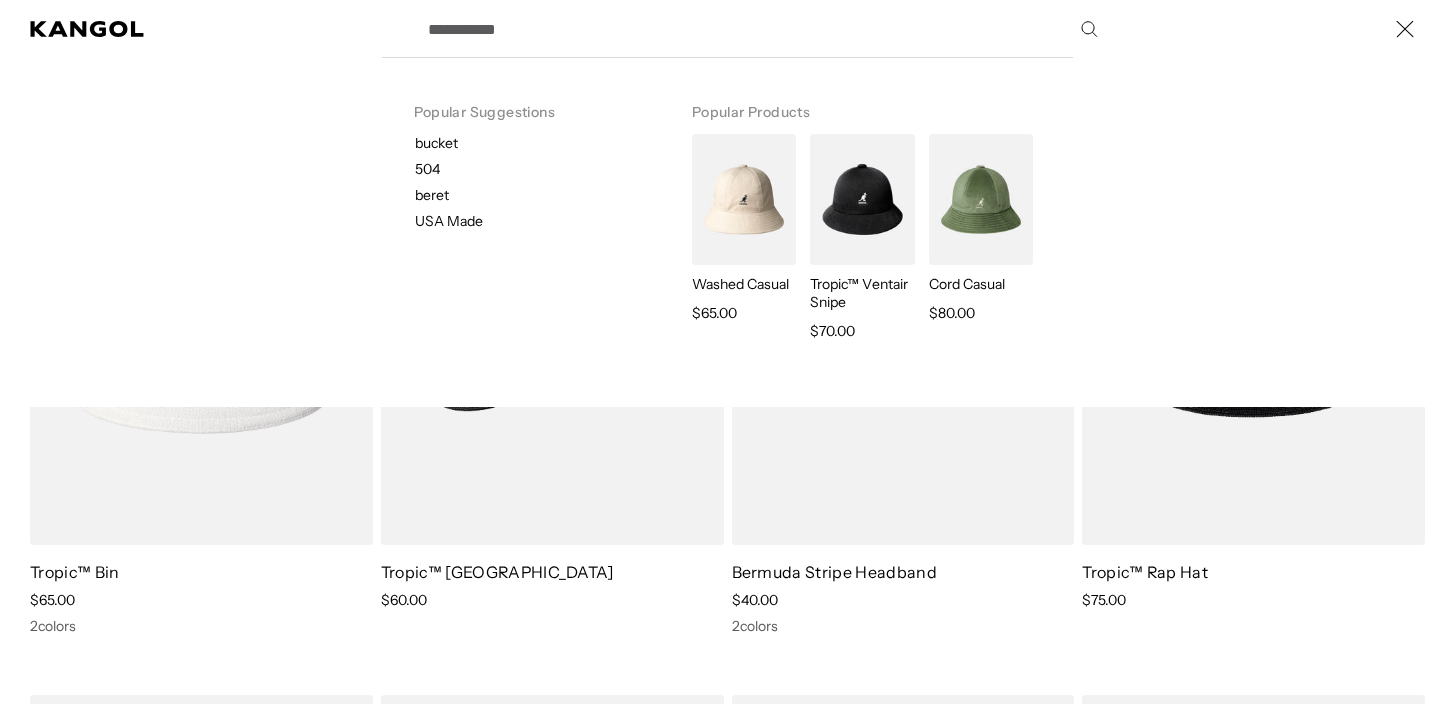 scroll, scrollTop: 0, scrollLeft: 0, axis: both 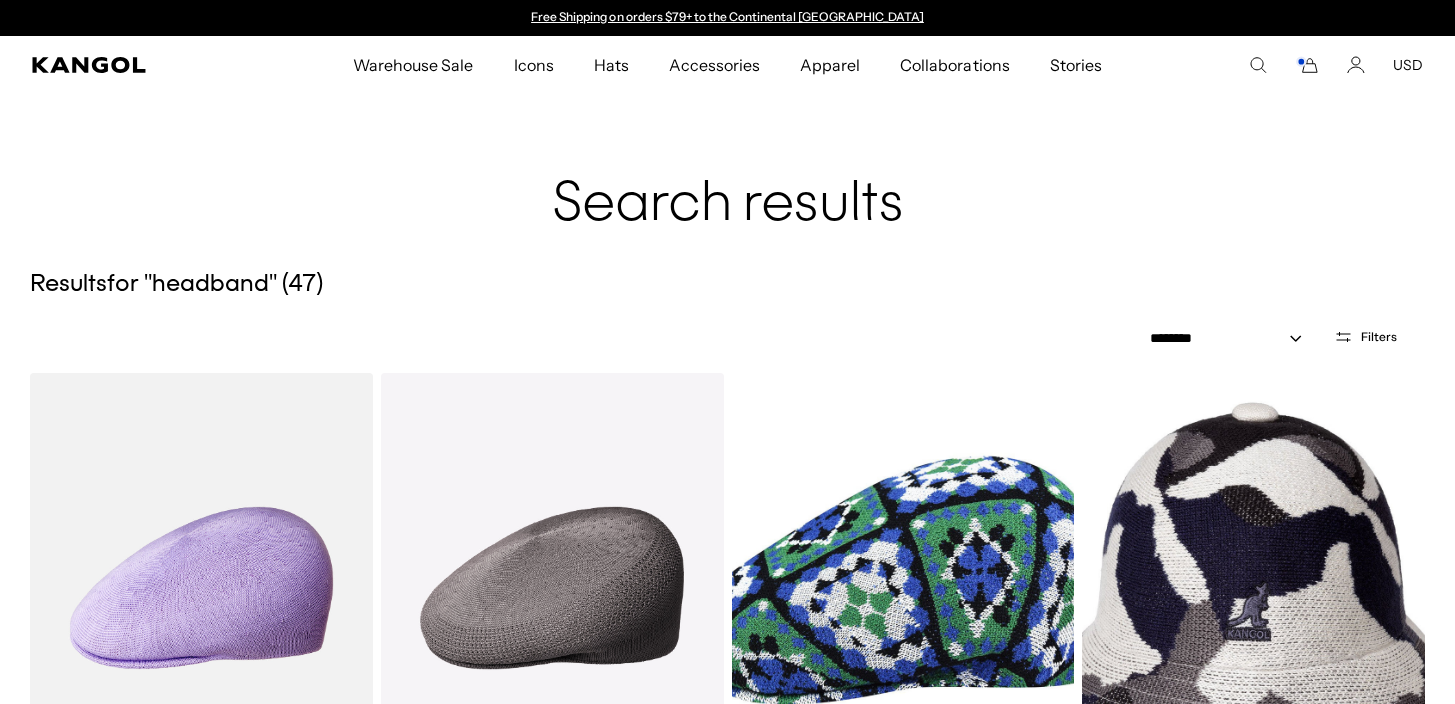 click 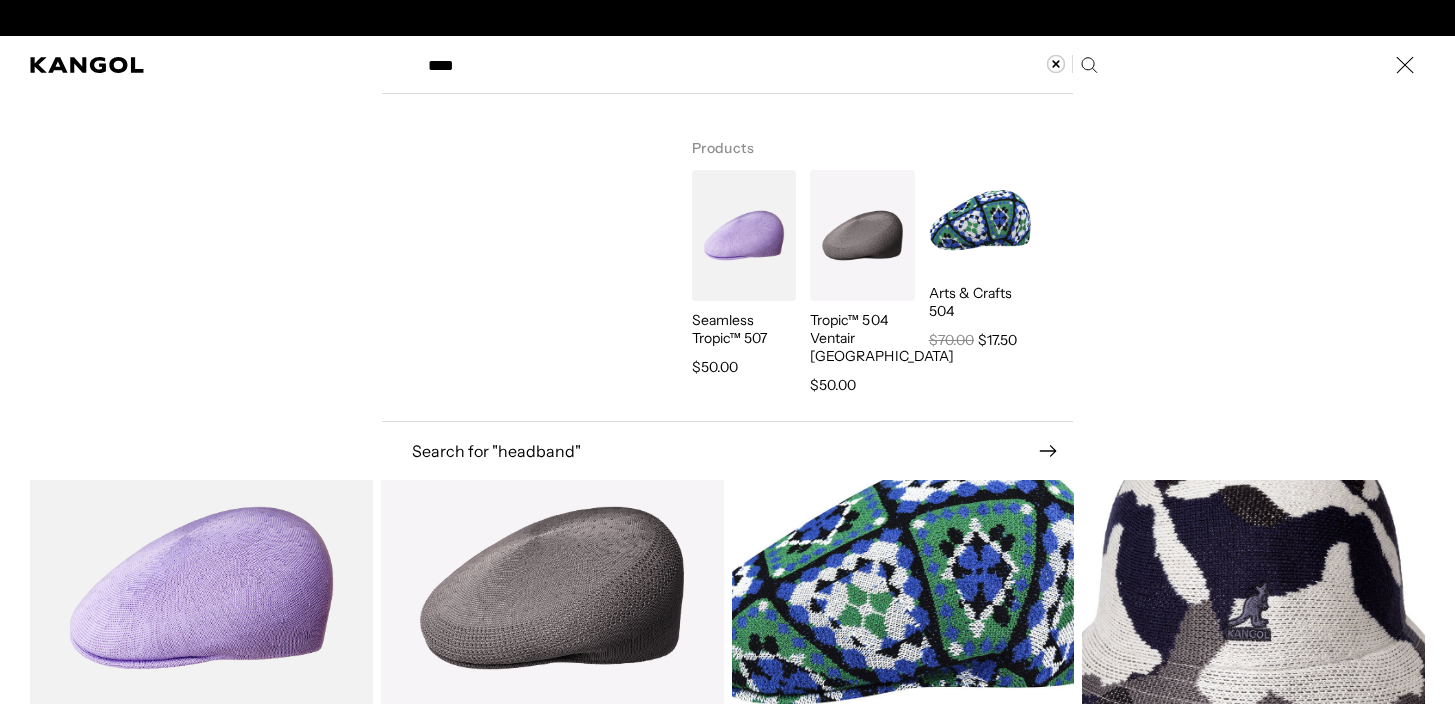 scroll, scrollTop: 0, scrollLeft: 412, axis: horizontal 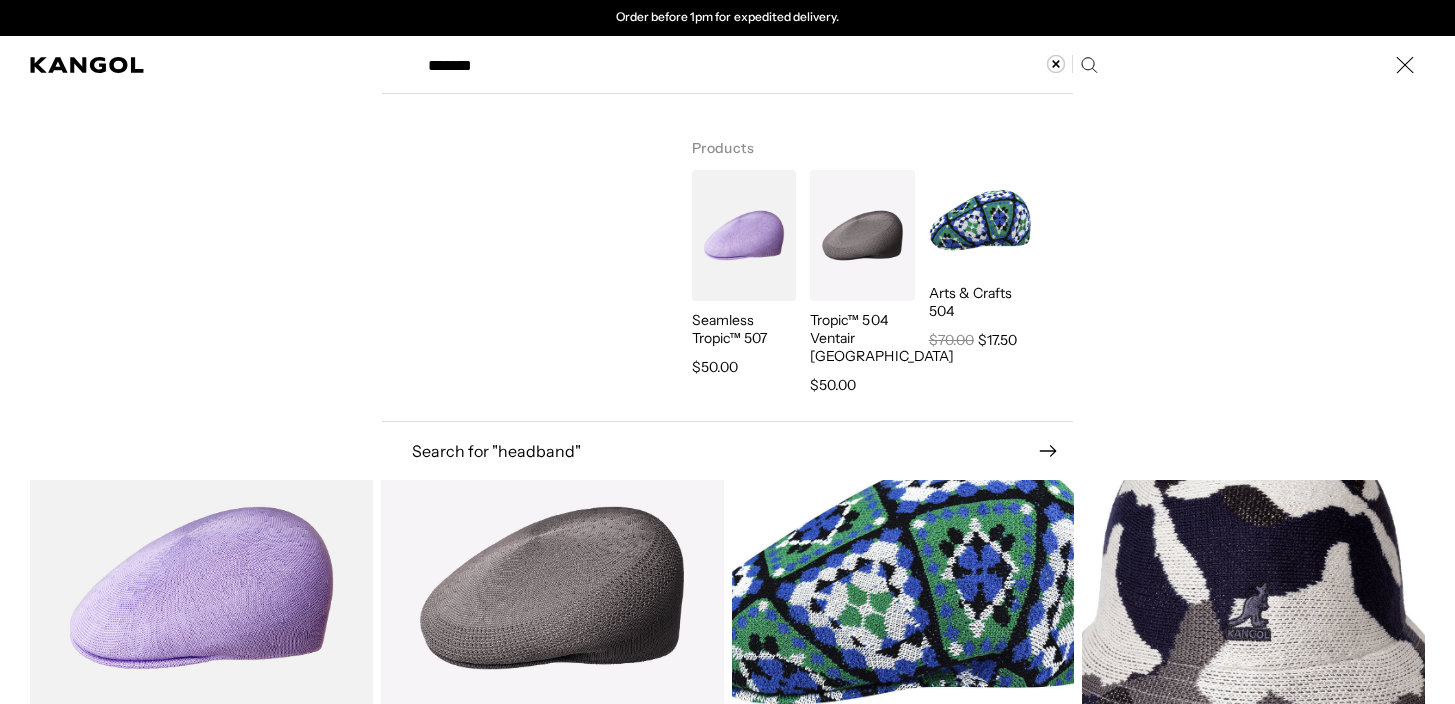 type on "********" 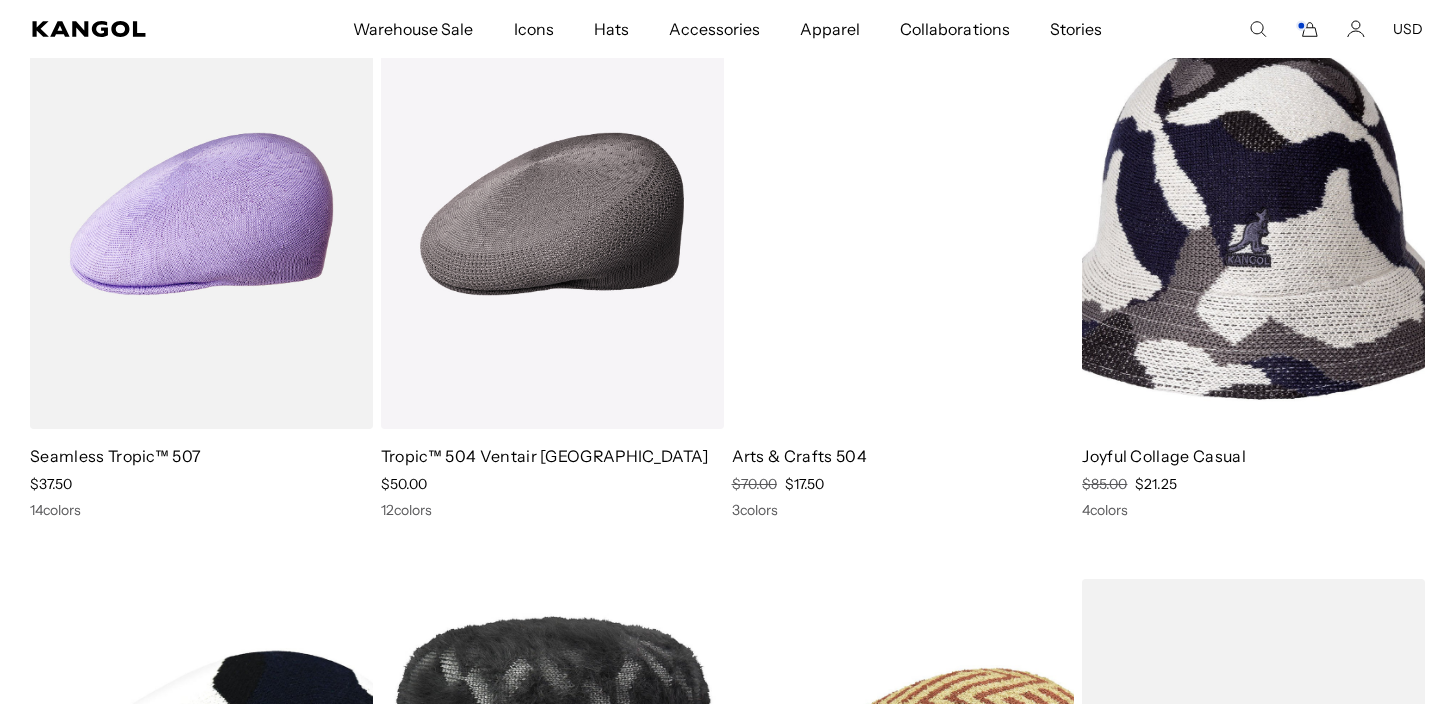 scroll, scrollTop: 371, scrollLeft: 0, axis: vertical 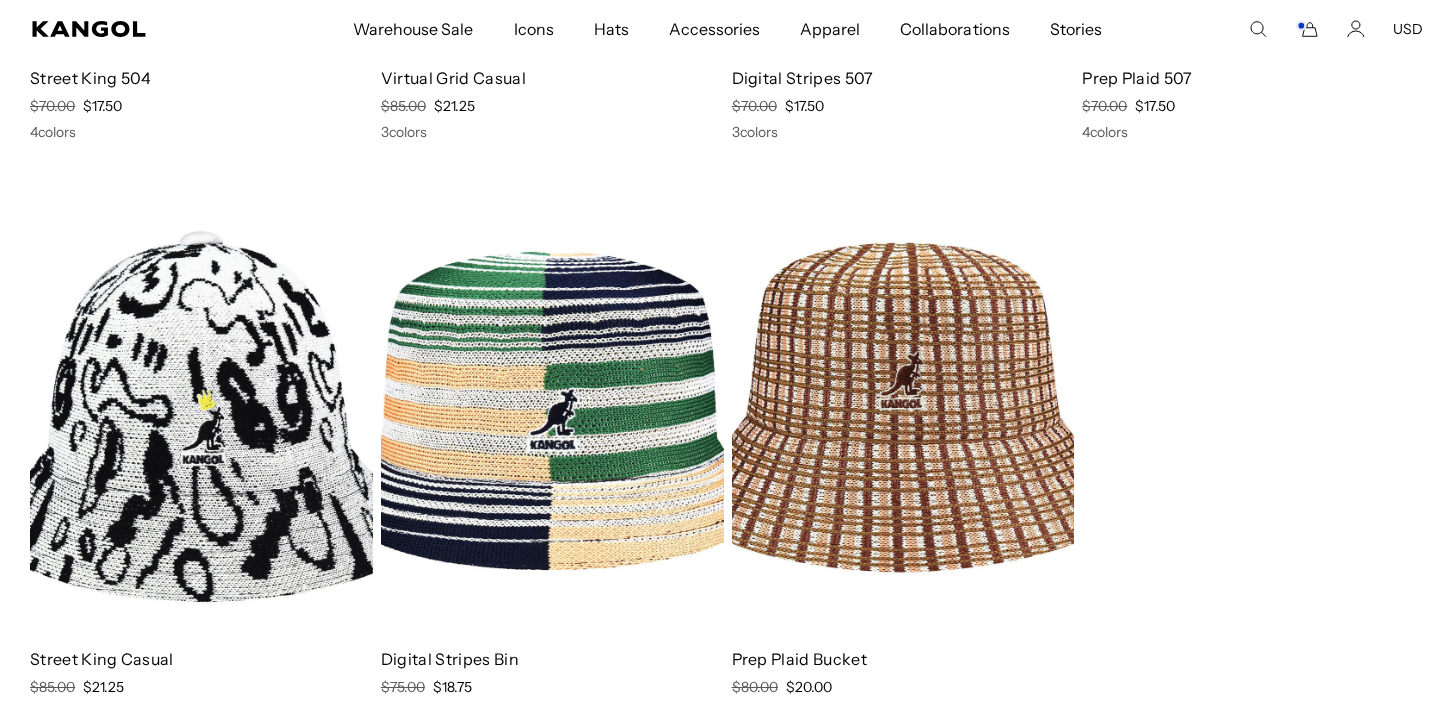click 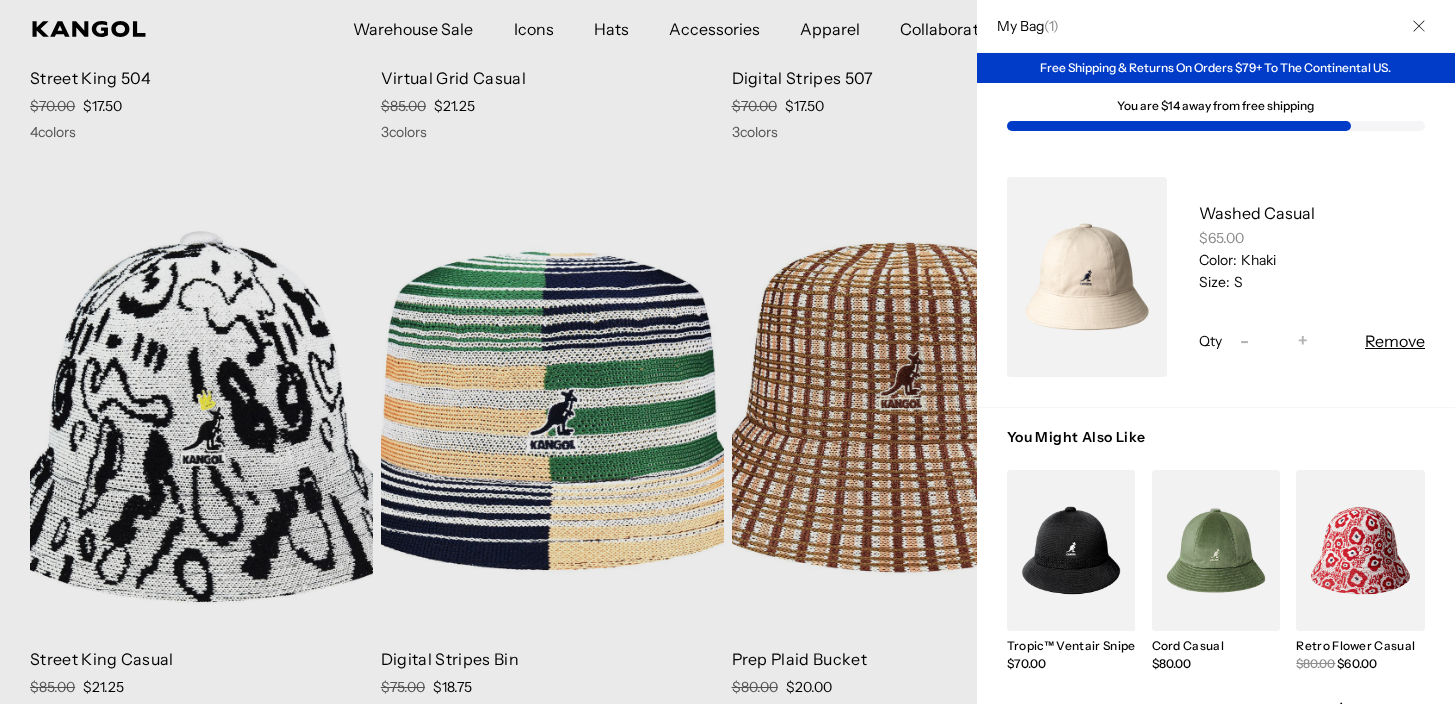 click at bounding box center [1087, 277] 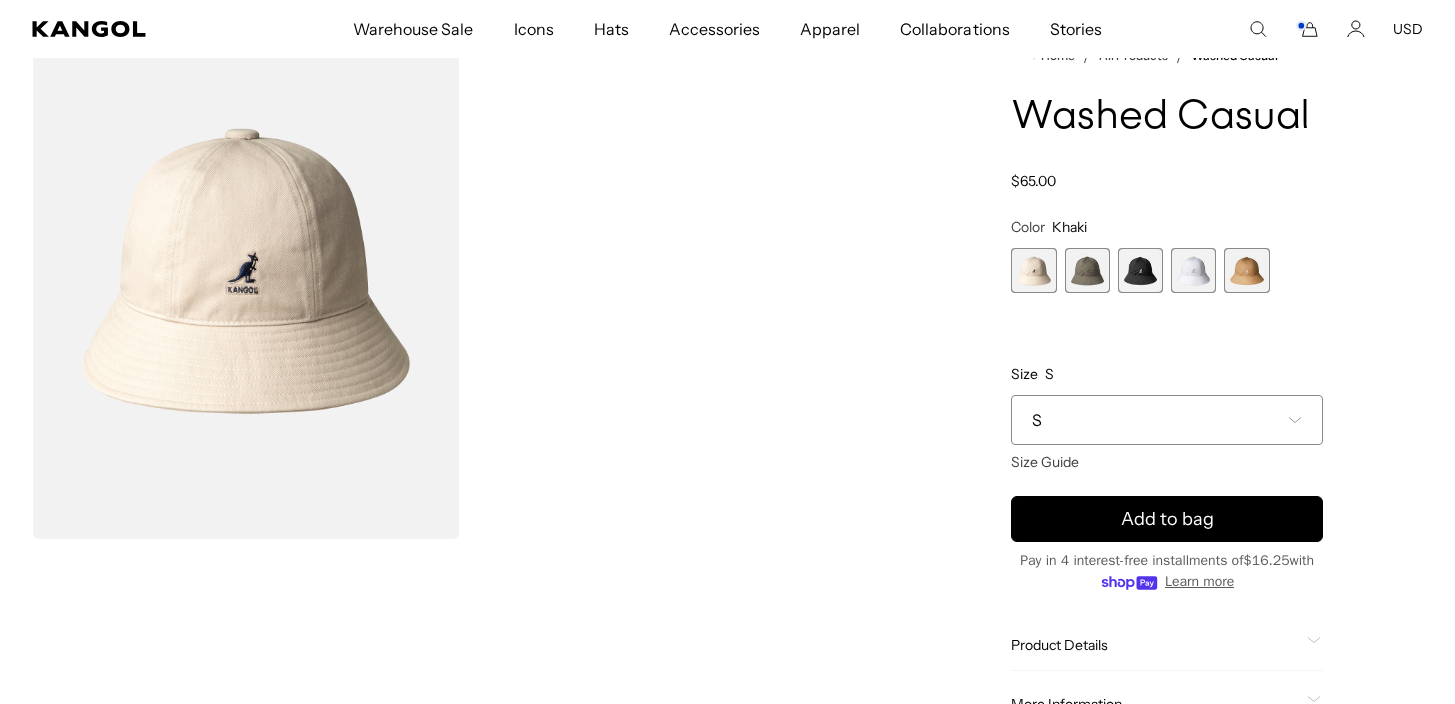 scroll, scrollTop: 0, scrollLeft: 0, axis: both 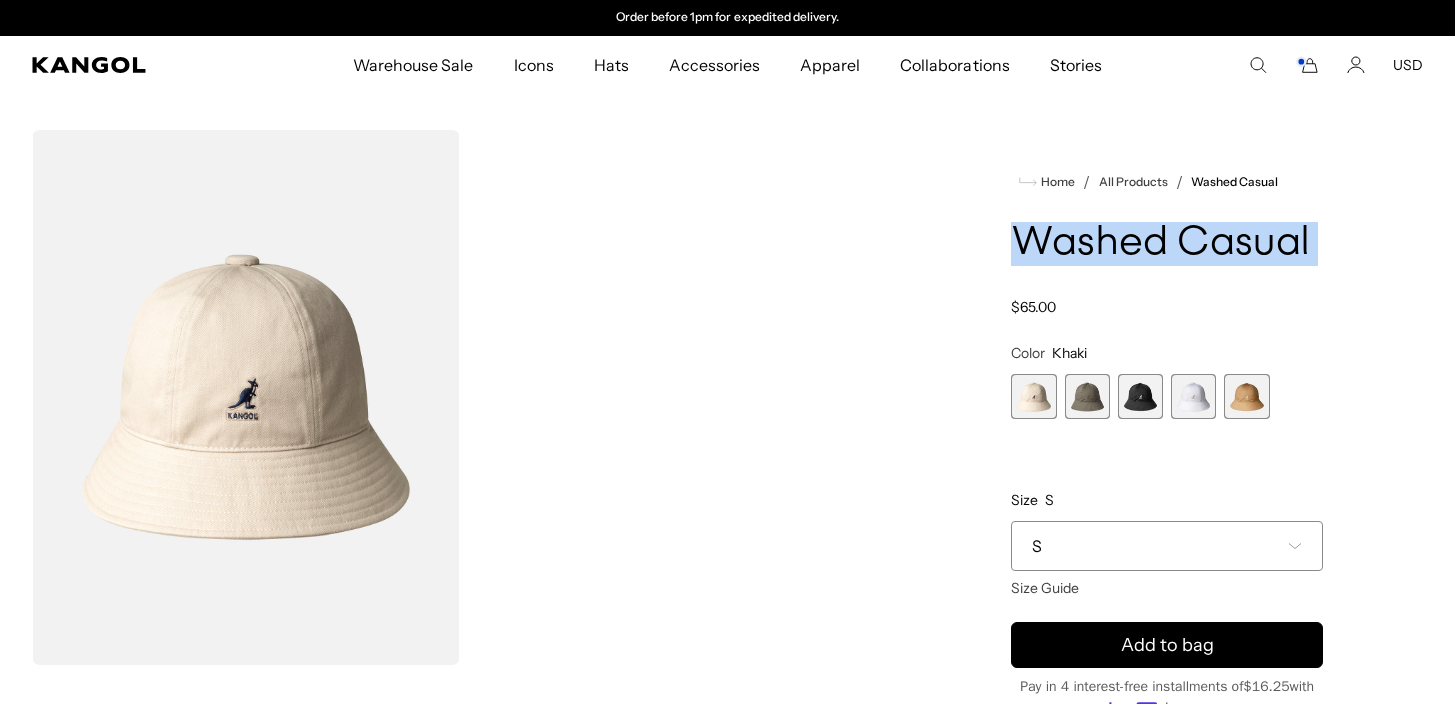 drag, startPoint x: 984, startPoint y: 246, endPoint x: 1244, endPoint y: 288, distance: 263.37045 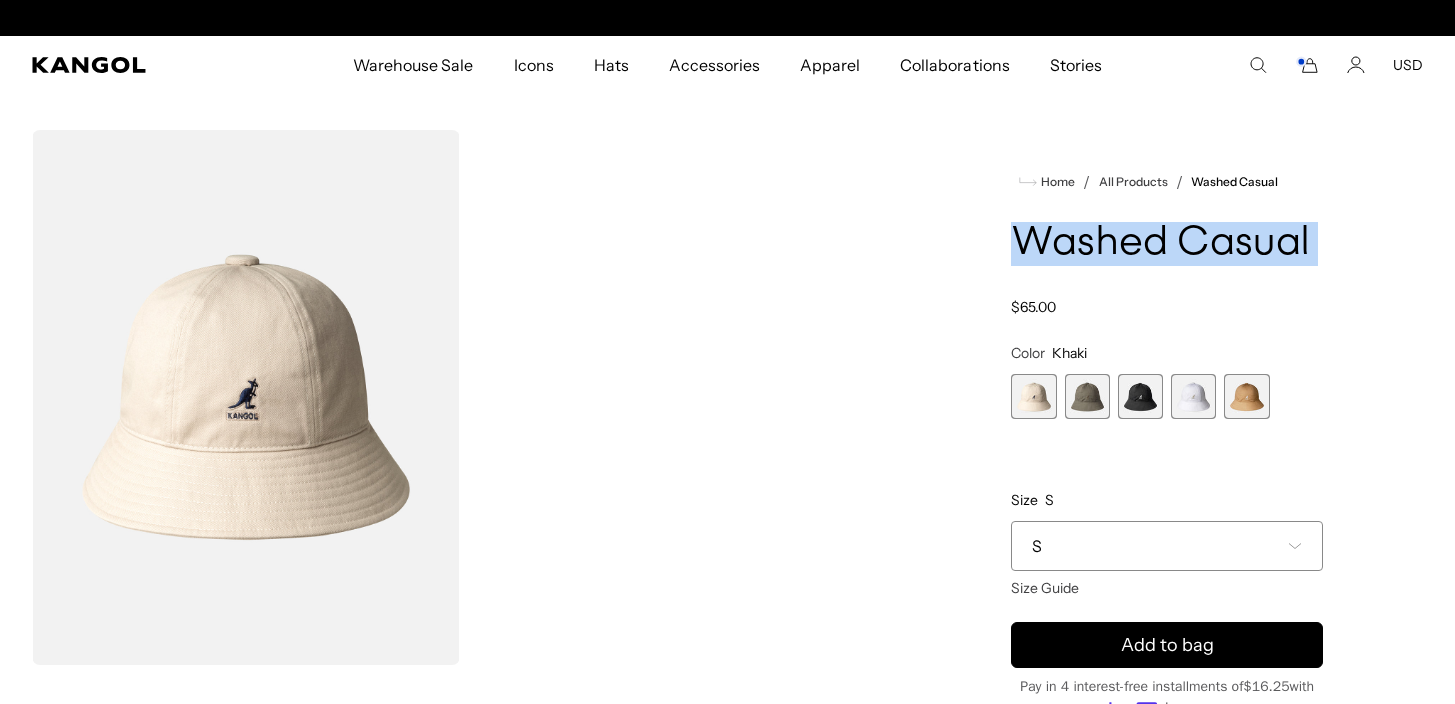 scroll, scrollTop: 0, scrollLeft: 412, axis: horizontal 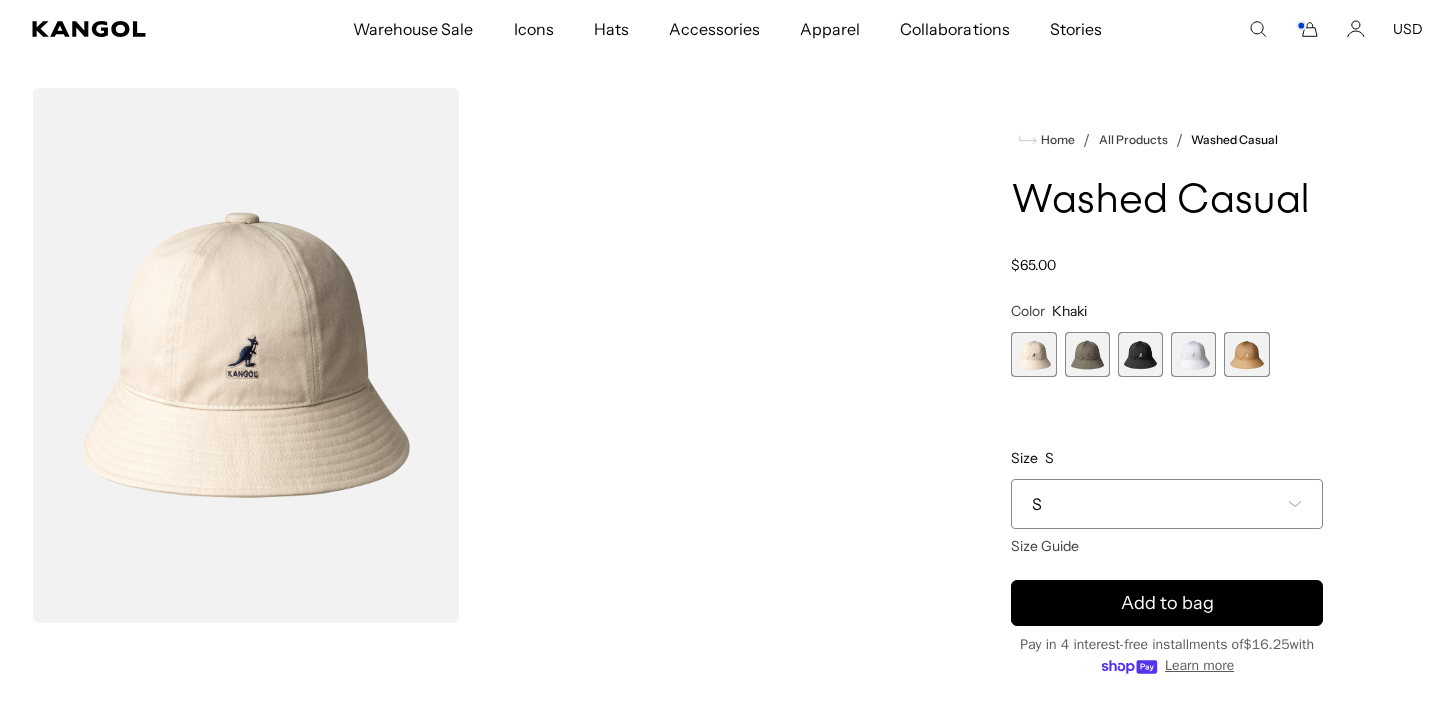 click 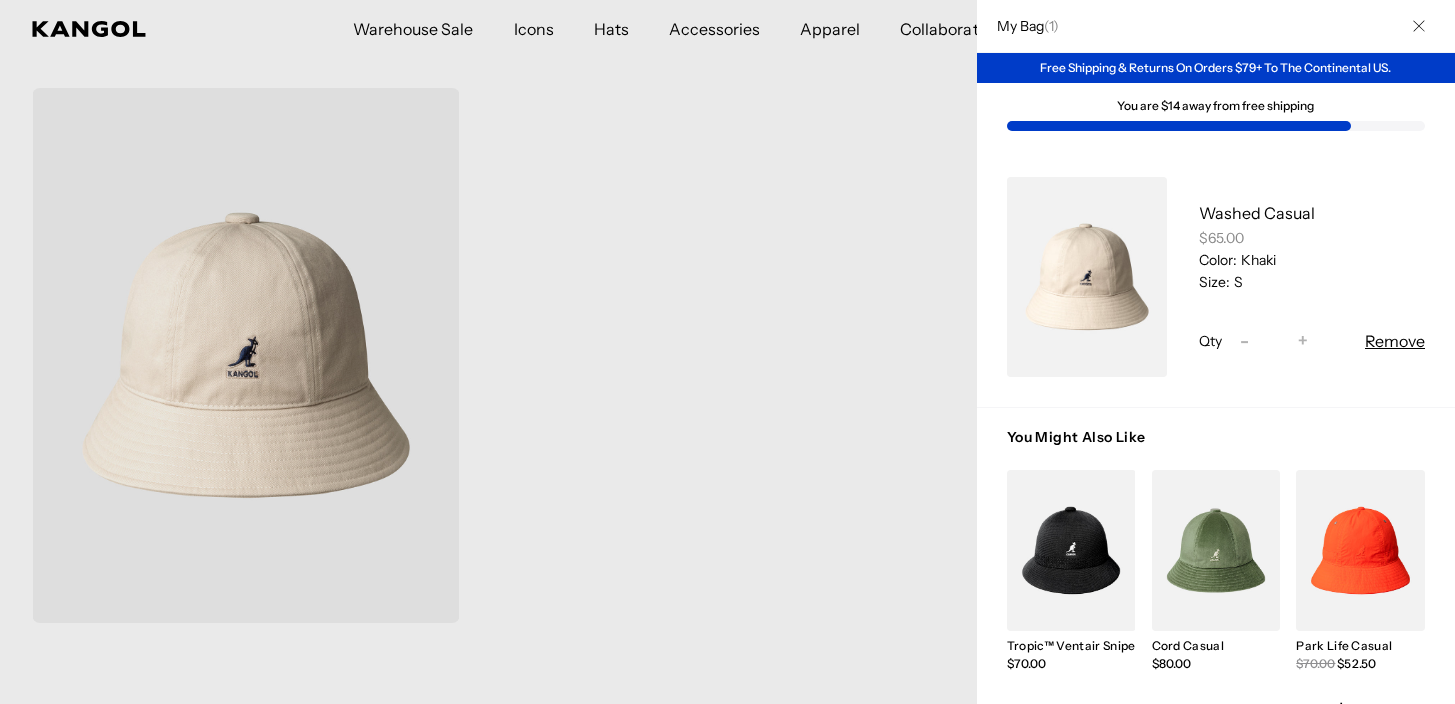 scroll, scrollTop: 0, scrollLeft: 0, axis: both 